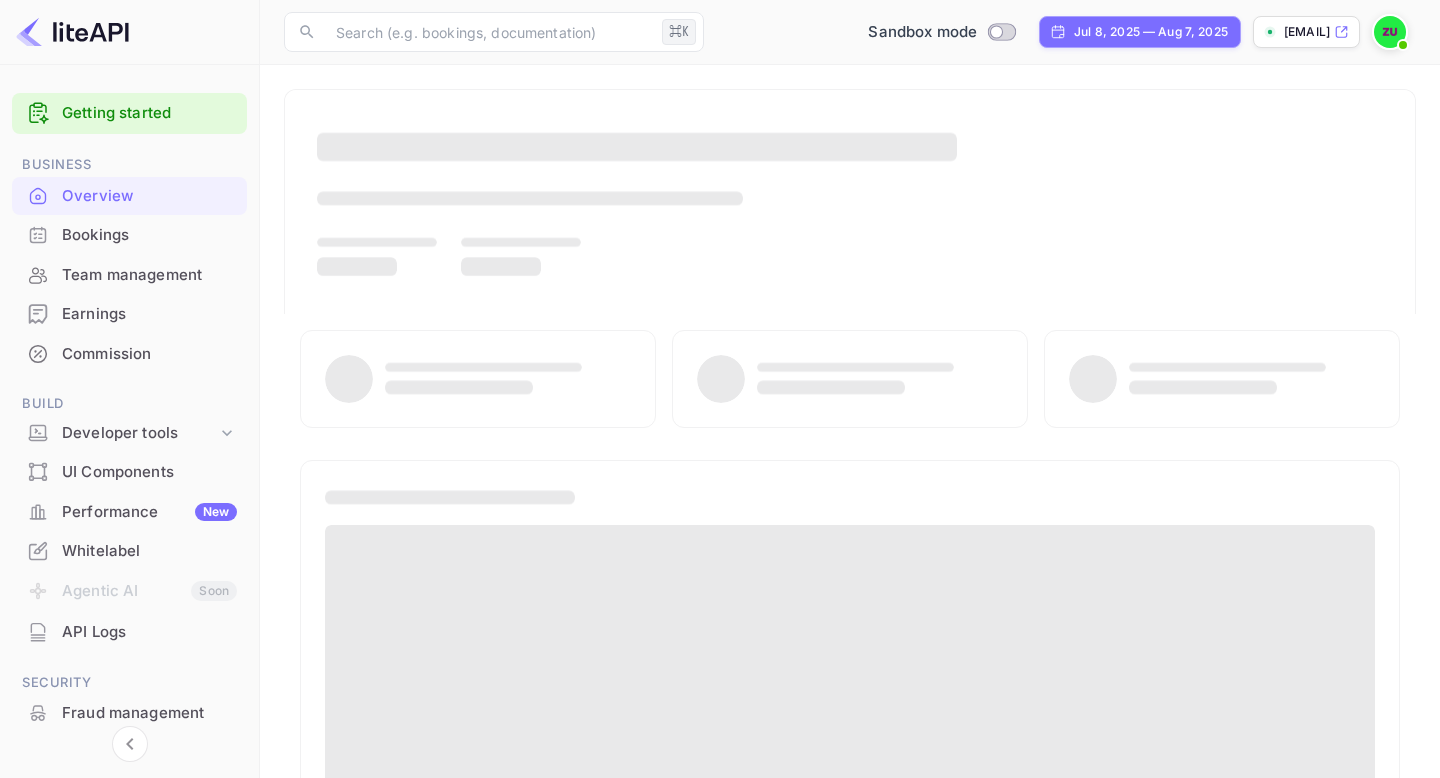 scroll, scrollTop: 0, scrollLeft: 0, axis: both 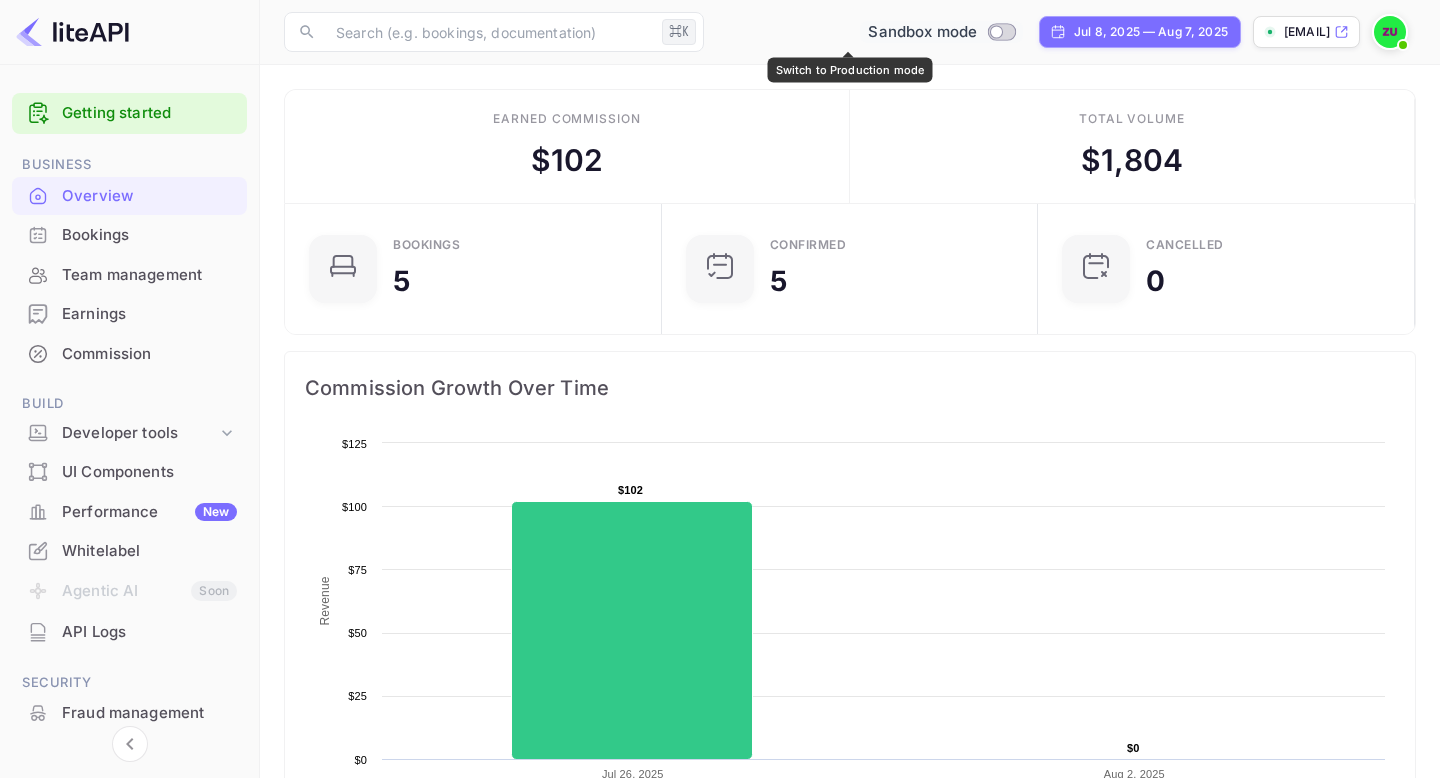 click at bounding box center (997, 31) 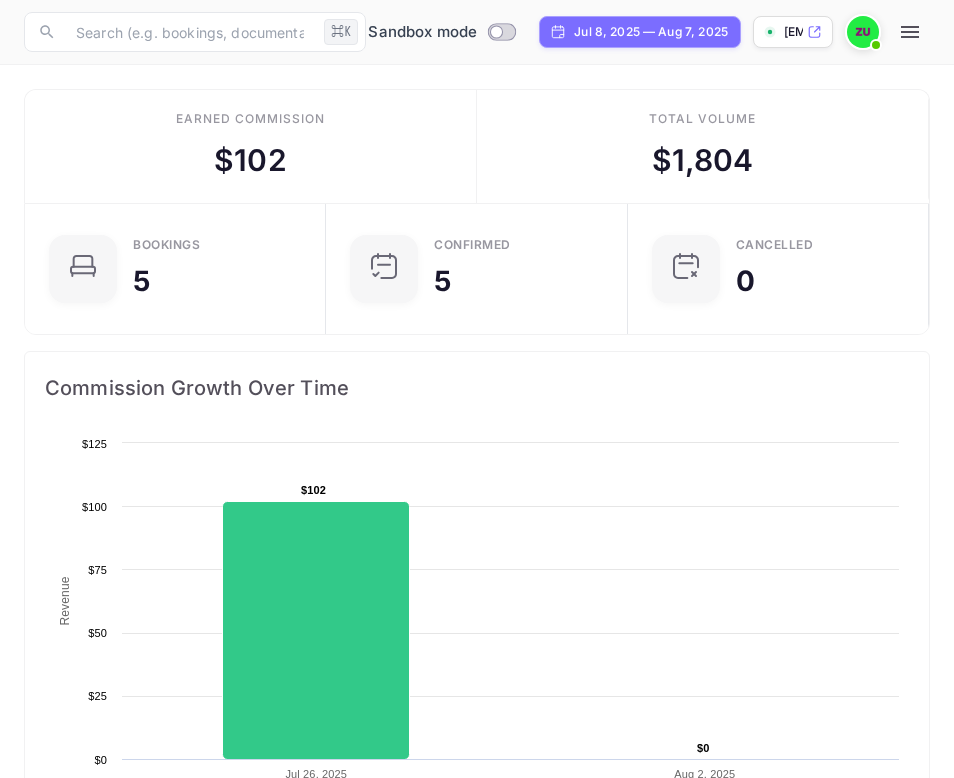 scroll, scrollTop: 1, scrollLeft: 1, axis: both 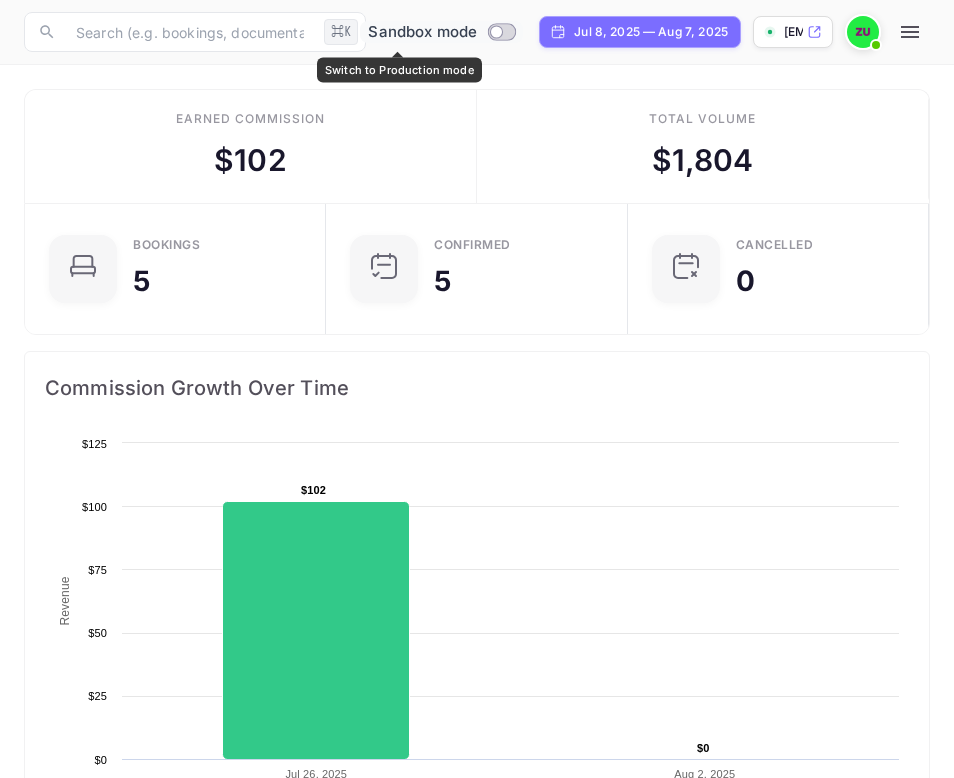 click at bounding box center (497, 31) 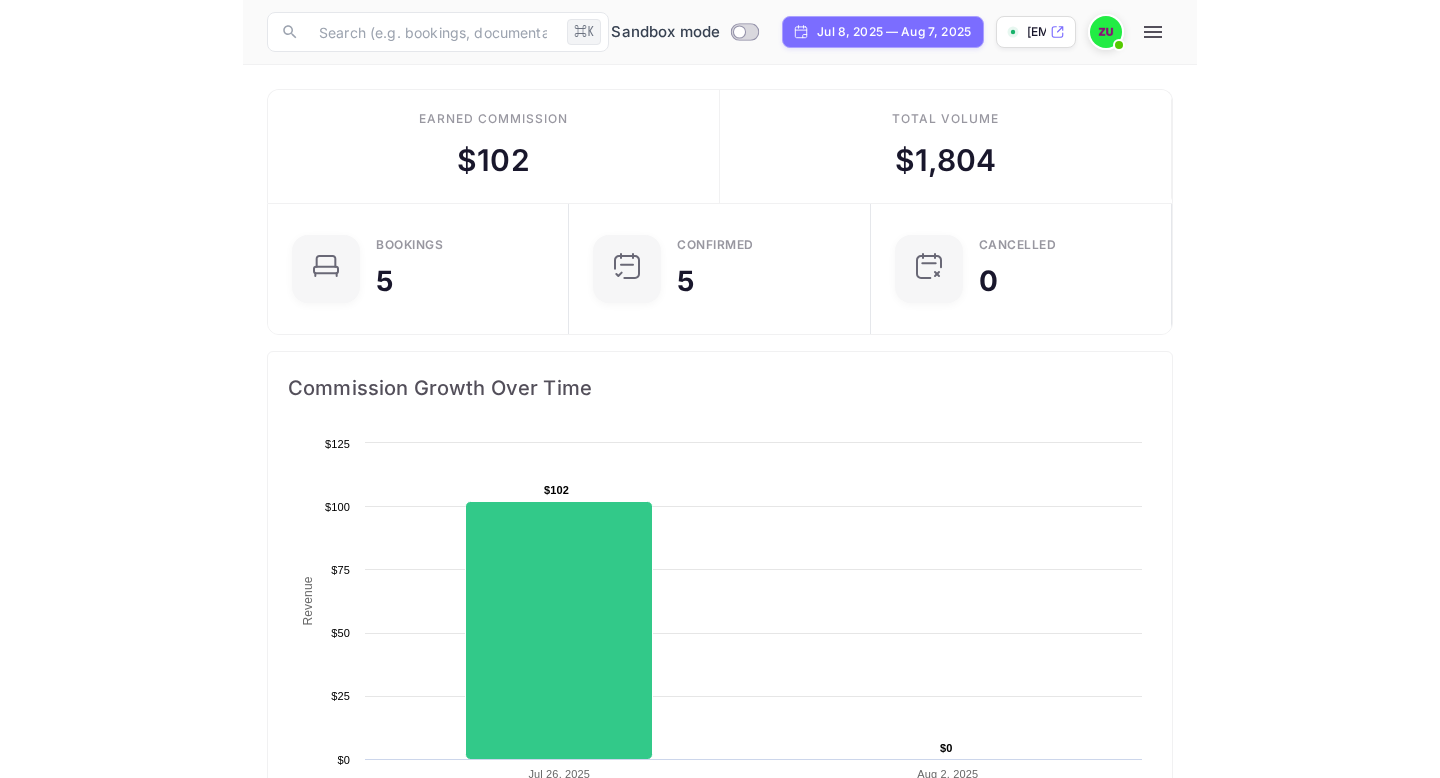 scroll, scrollTop: 1, scrollLeft: 1, axis: both 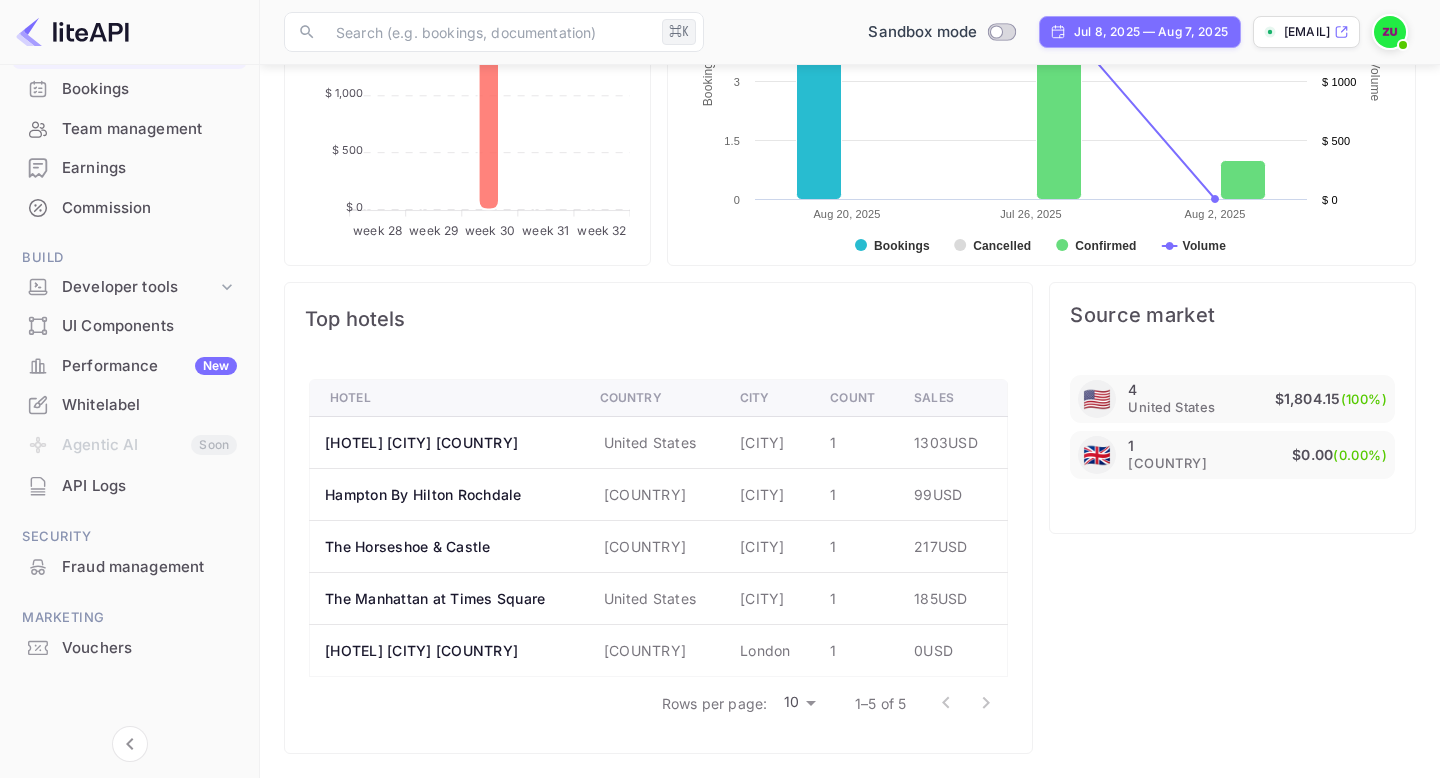 click on "API Logs" at bounding box center (149, 486) 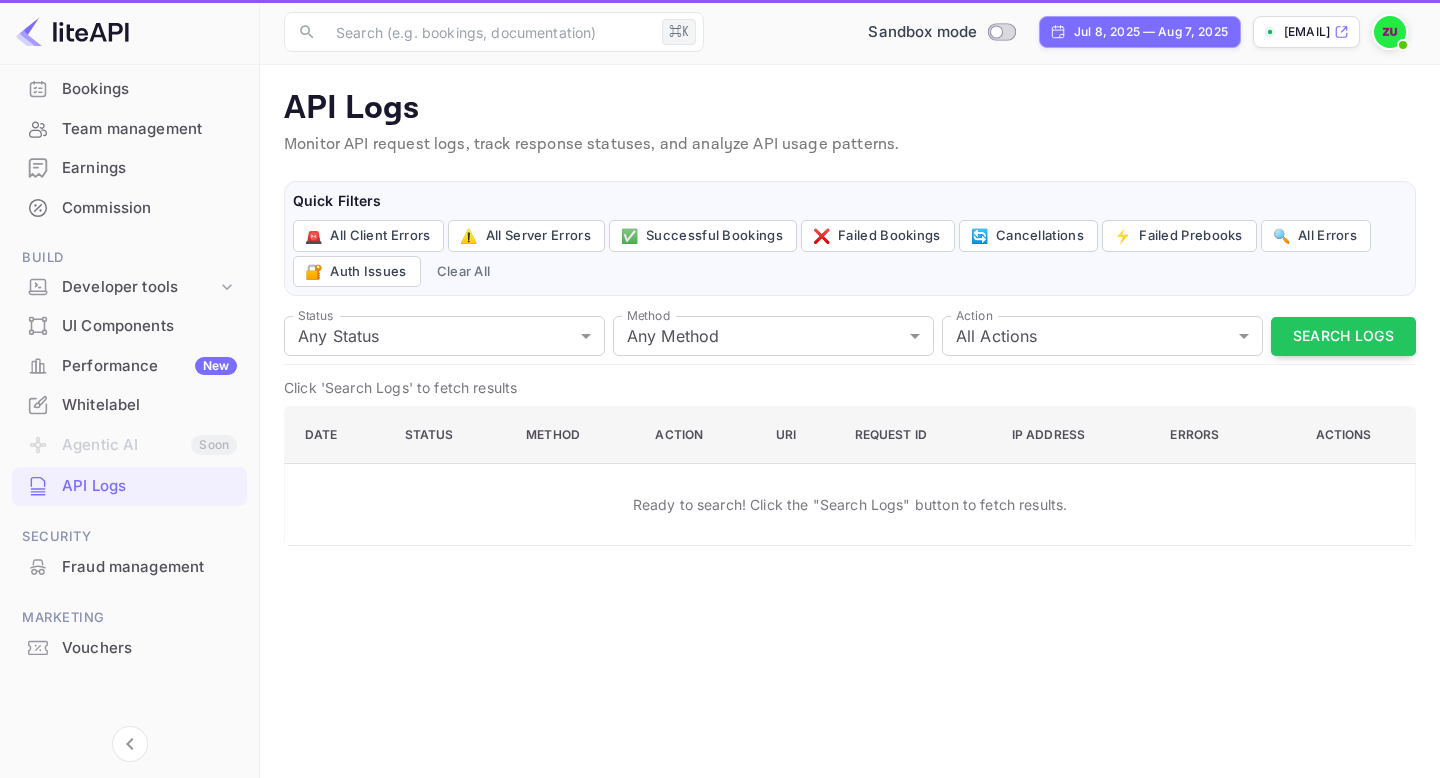 scroll, scrollTop: 0, scrollLeft: 0, axis: both 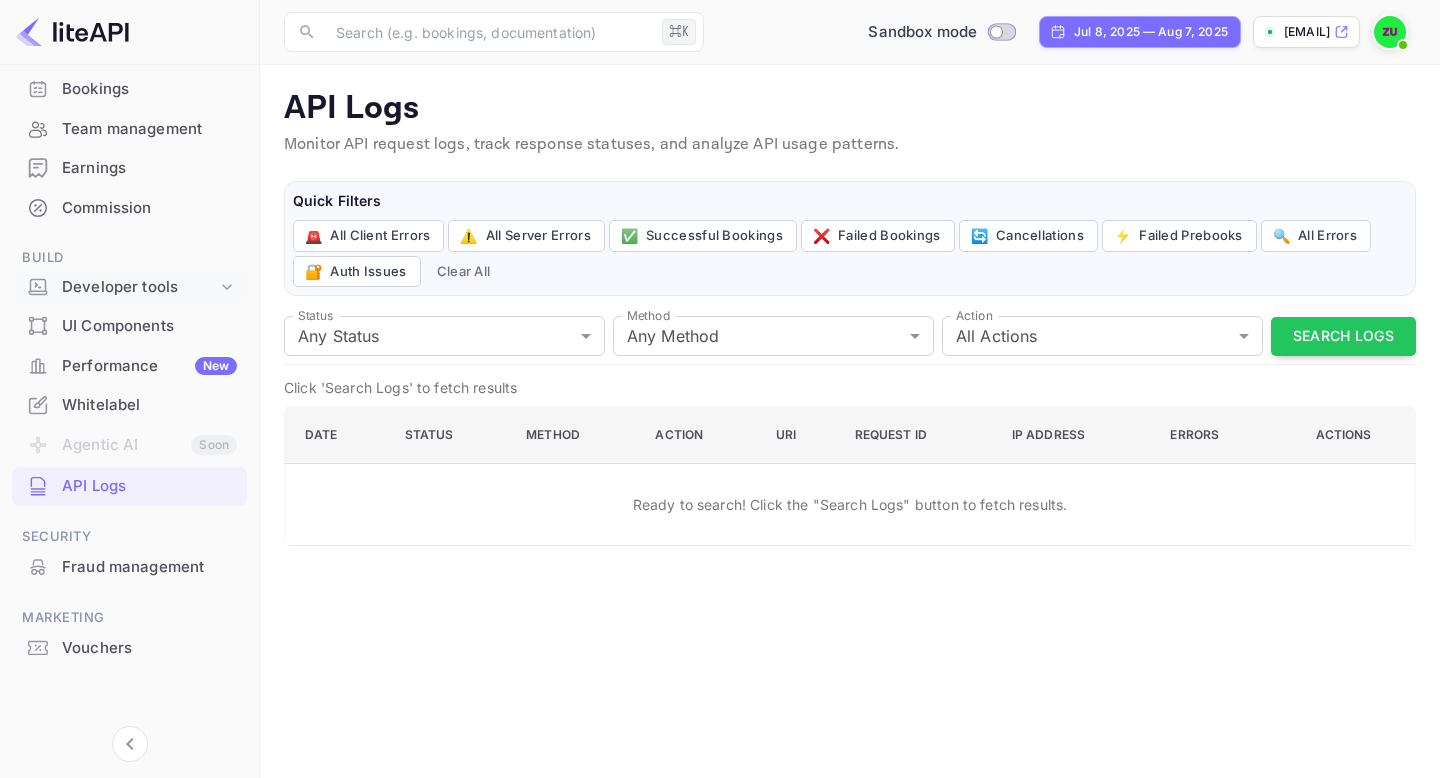 click on "Developer tools" at bounding box center [139, 287] 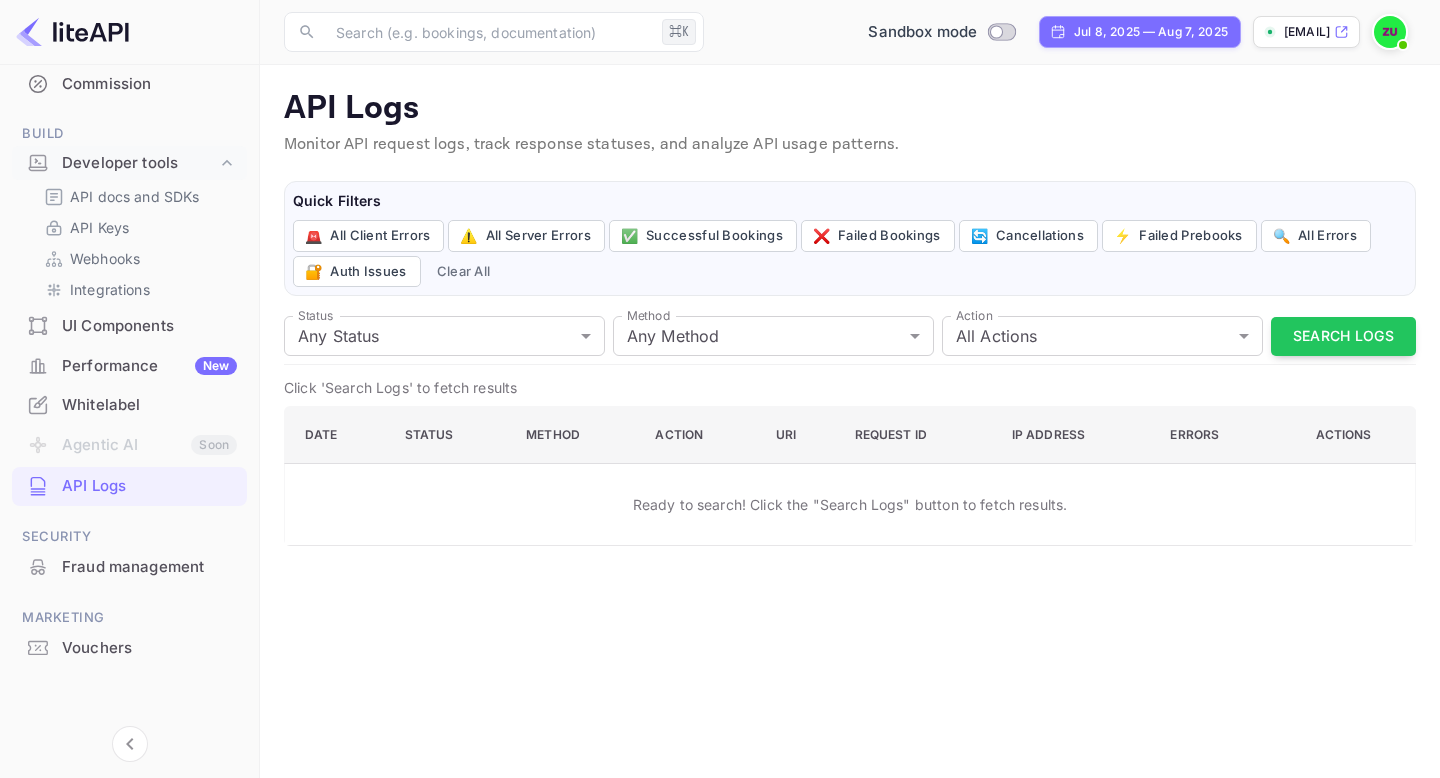 scroll, scrollTop: 0, scrollLeft: 0, axis: both 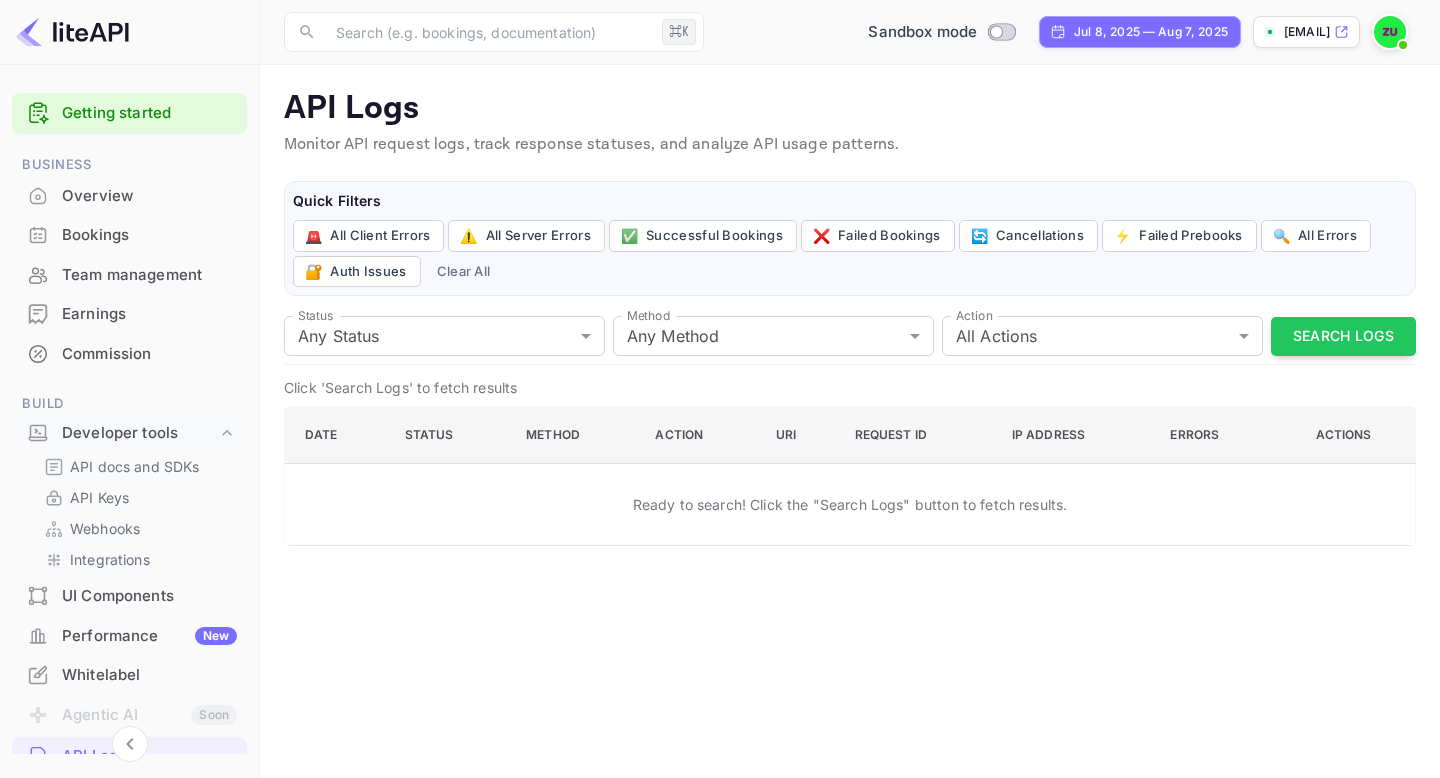 click at bounding box center (1390, 32) 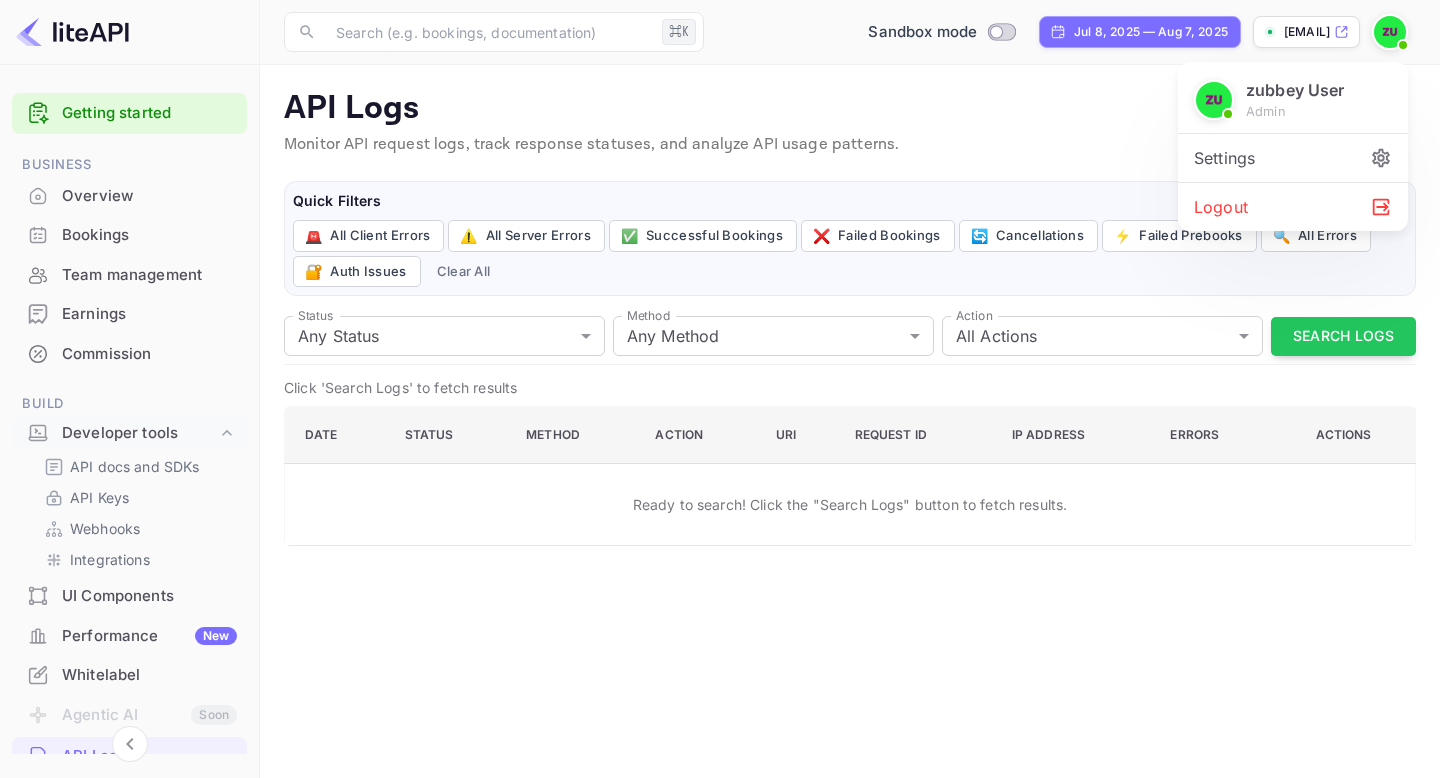 click on "Settings" at bounding box center (1293, 158) 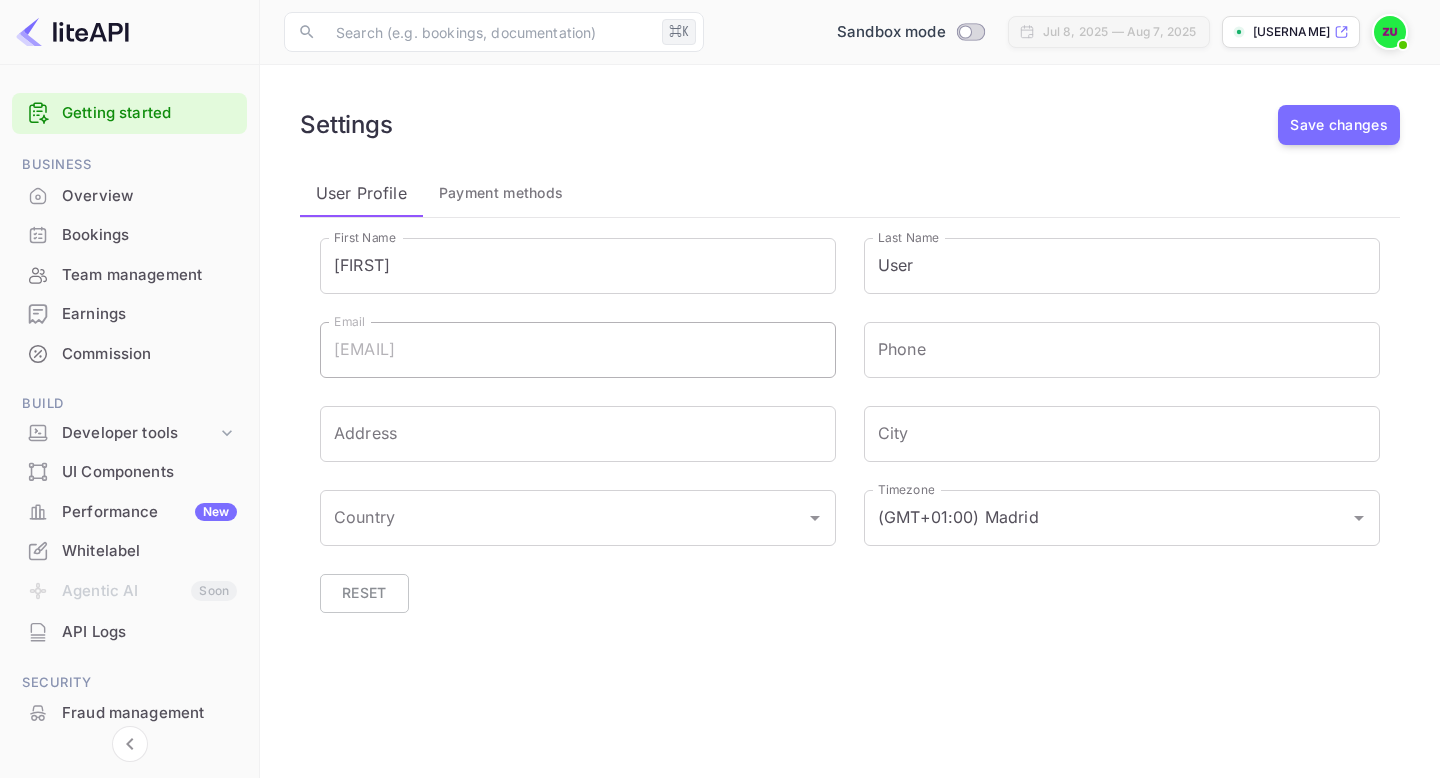 scroll, scrollTop: 0, scrollLeft: 0, axis: both 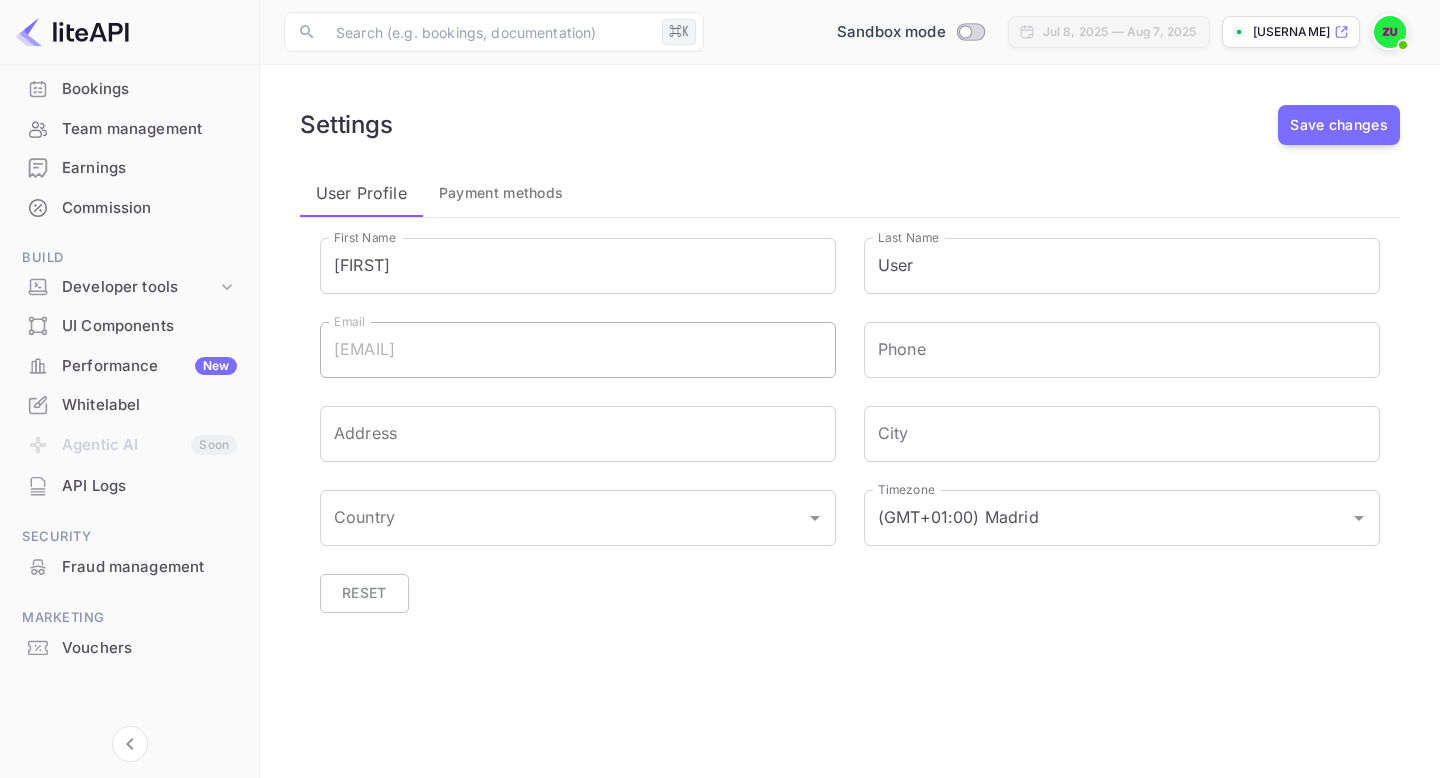 click on "API Logs" at bounding box center (149, 486) 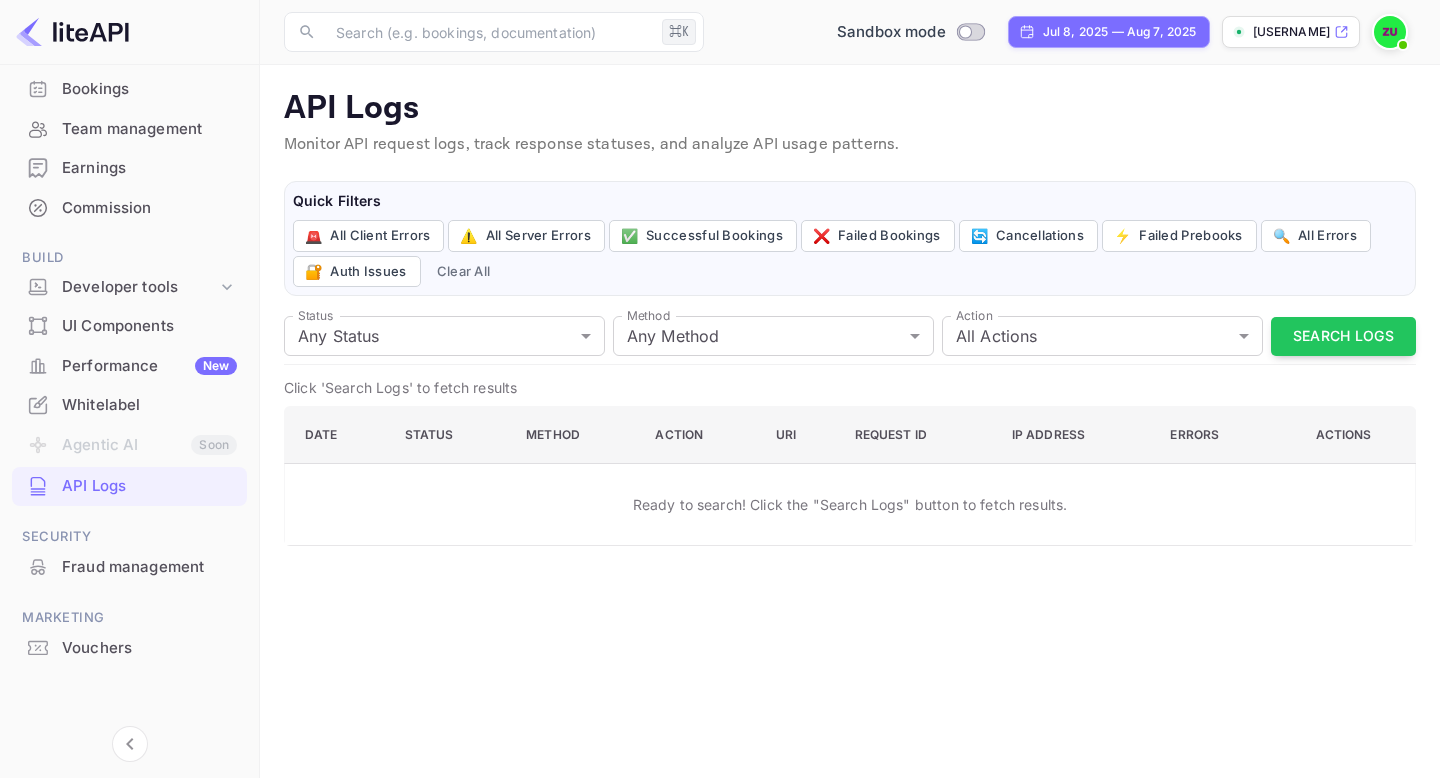click on "Fraud management" at bounding box center [149, 567] 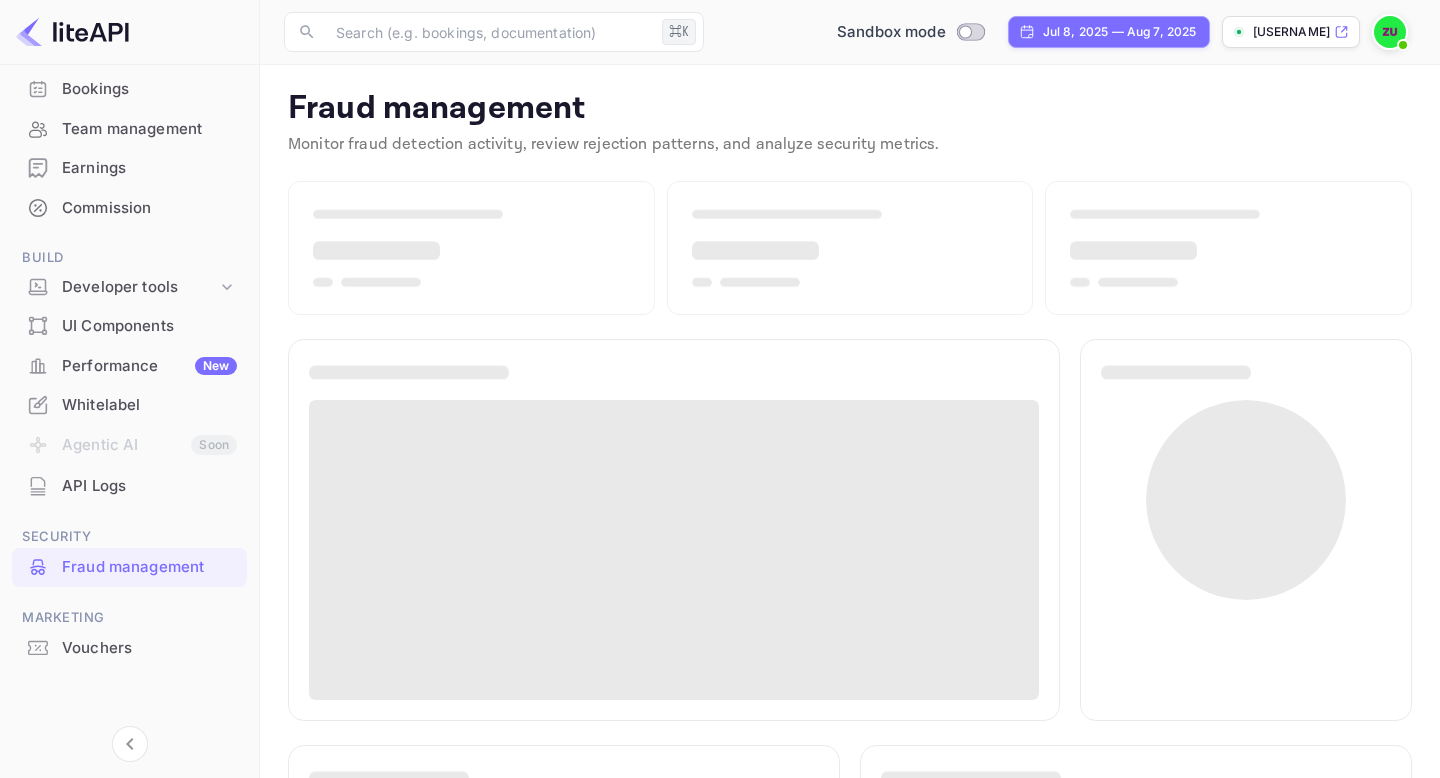 click on "Vouchers" at bounding box center [149, 648] 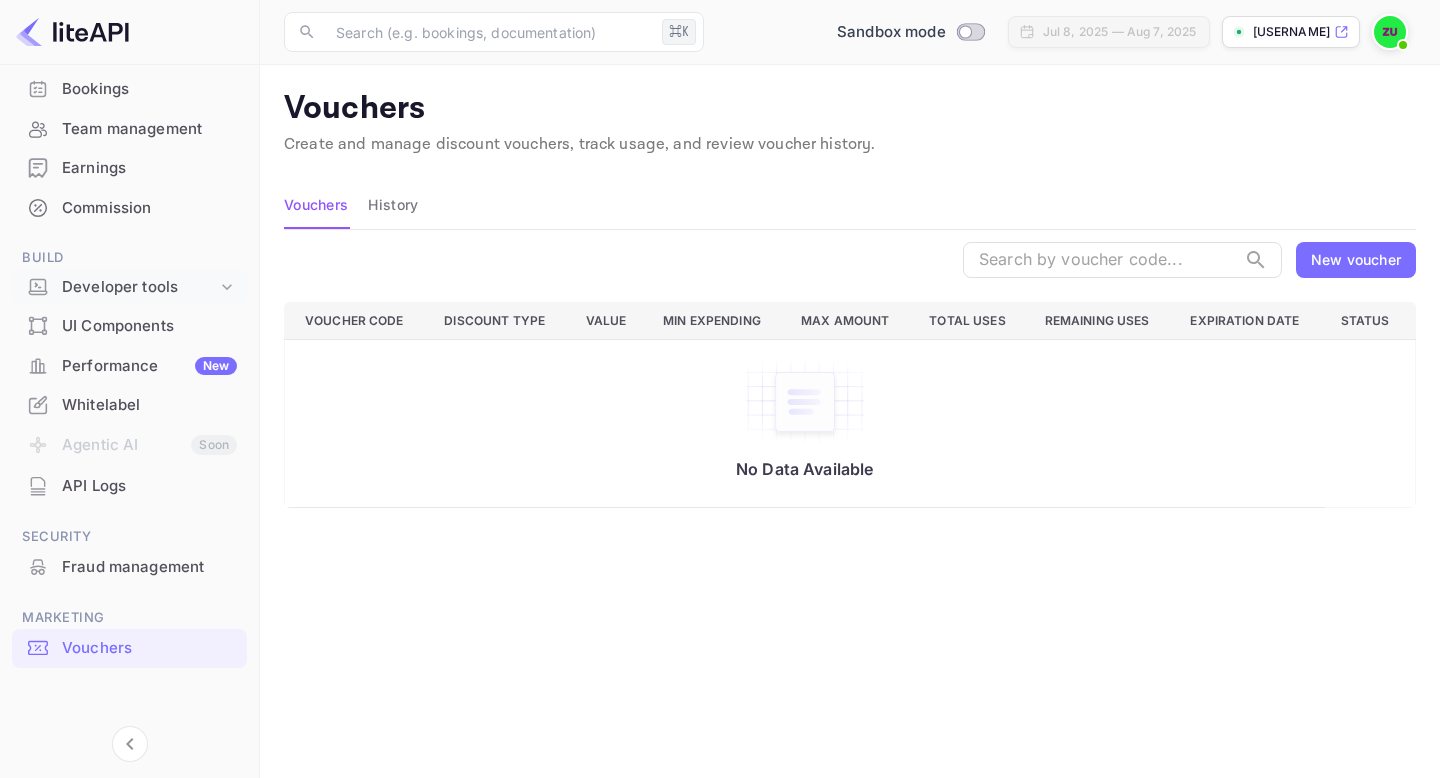 click on "Developer tools" at bounding box center (139, 287) 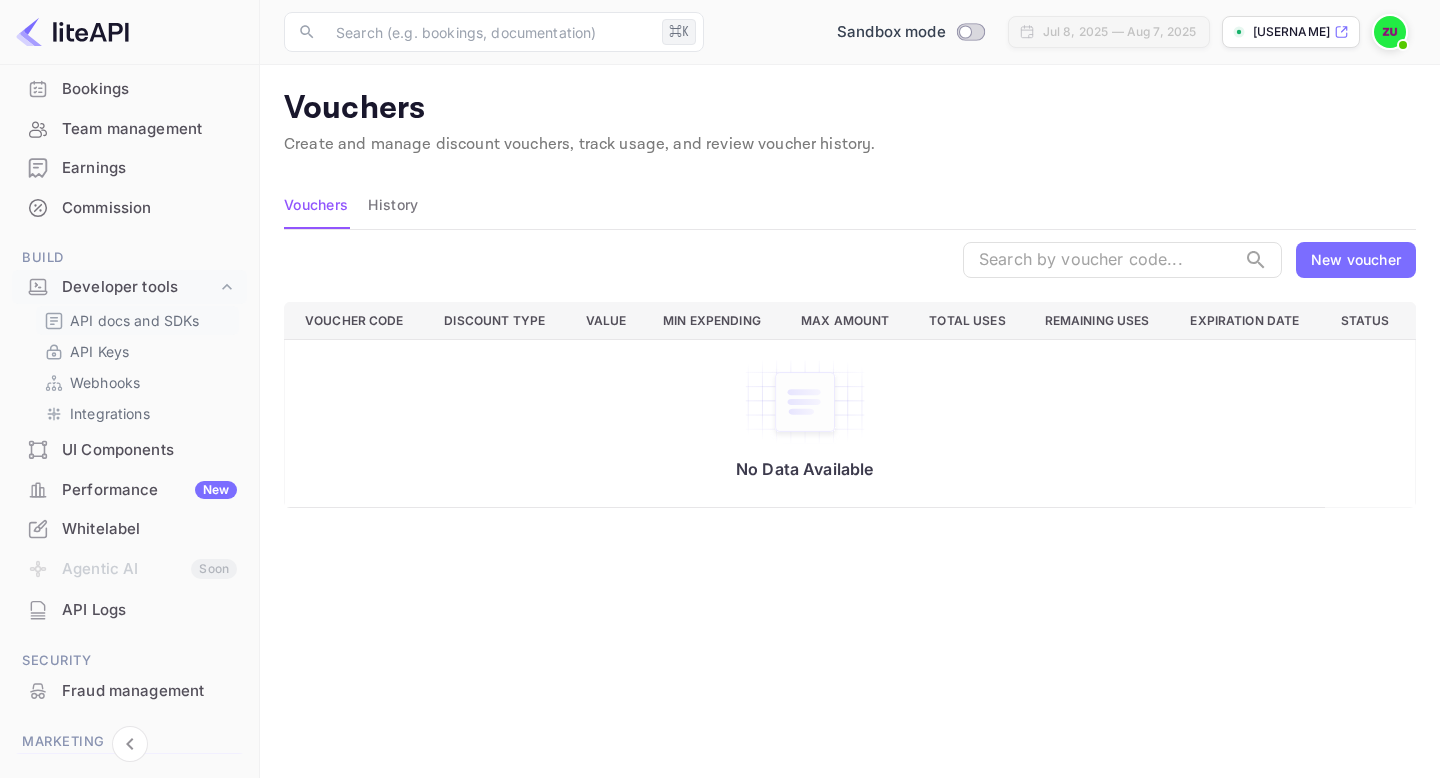 click on "API docs and SDKs" at bounding box center (135, 320) 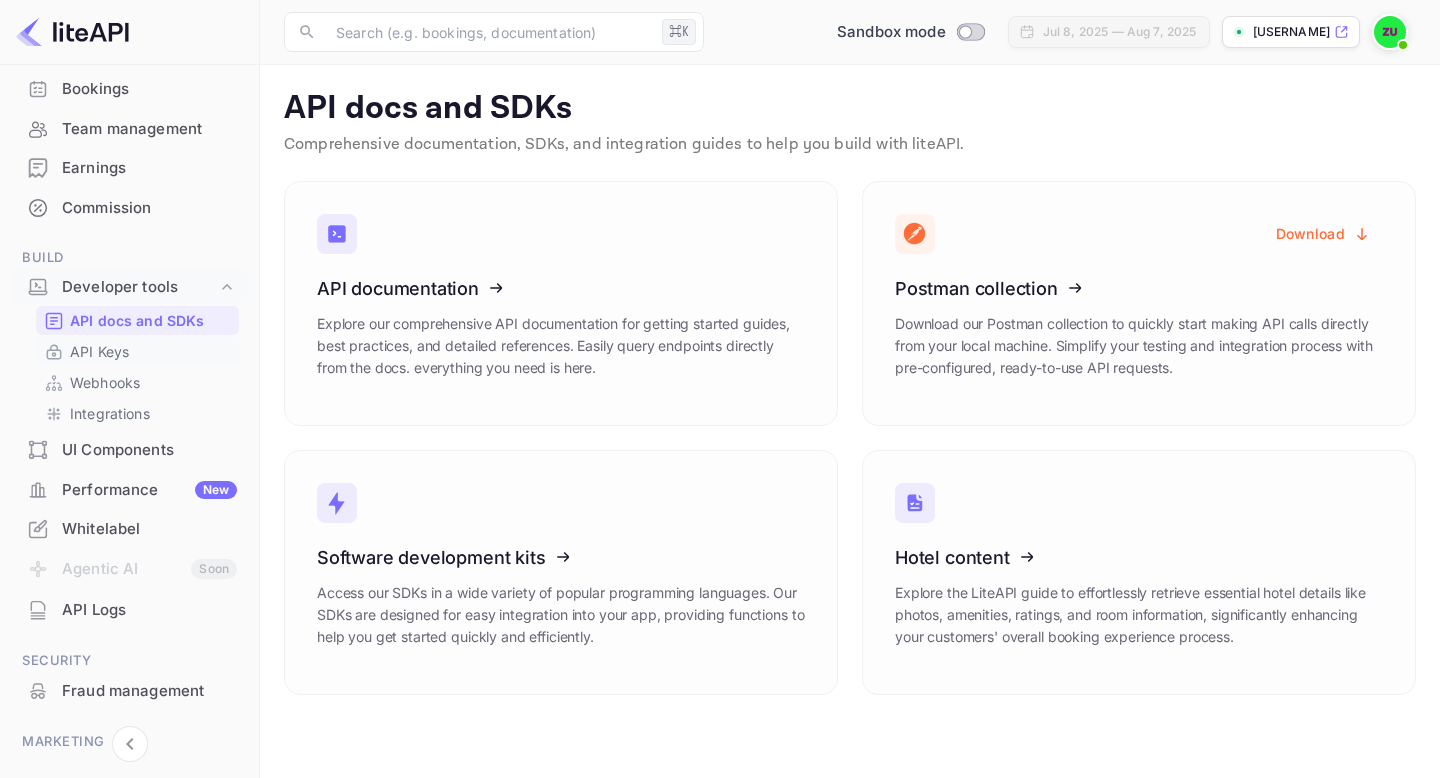 click on "API Keys" at bounding box center [99, 351] 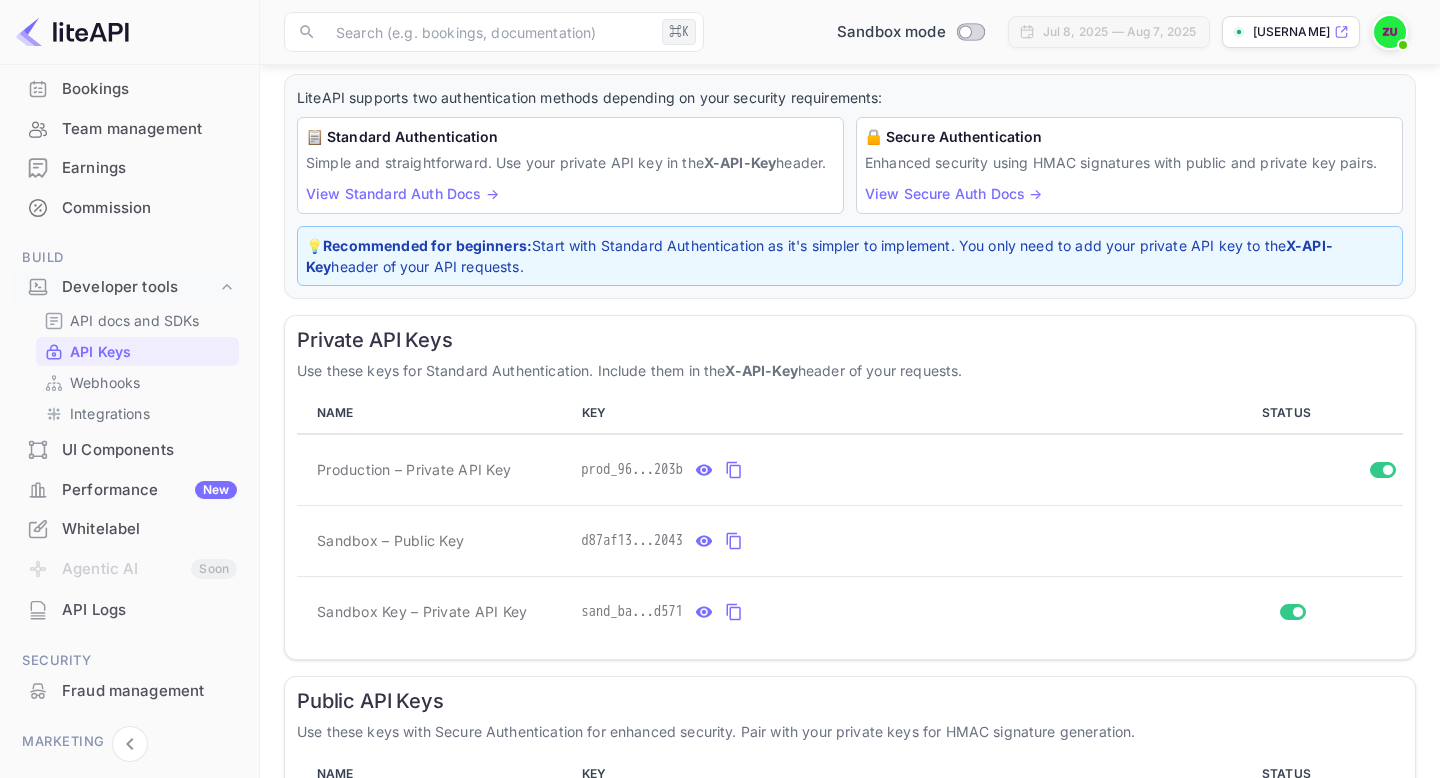 scroll, scrollTop: 315, scrollLeft: 0, axis: vertical 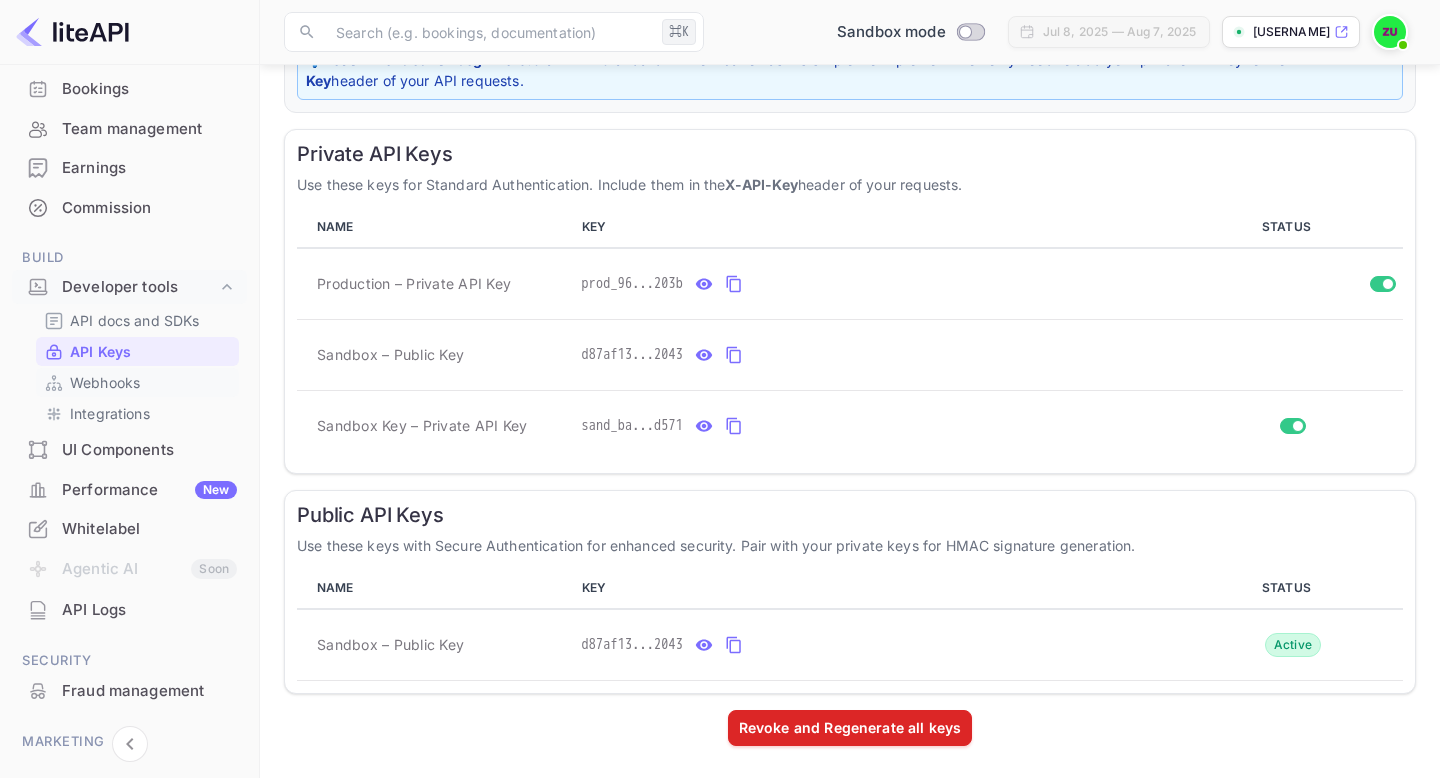 click on "Webhooks" at bounding box center [137, 382] 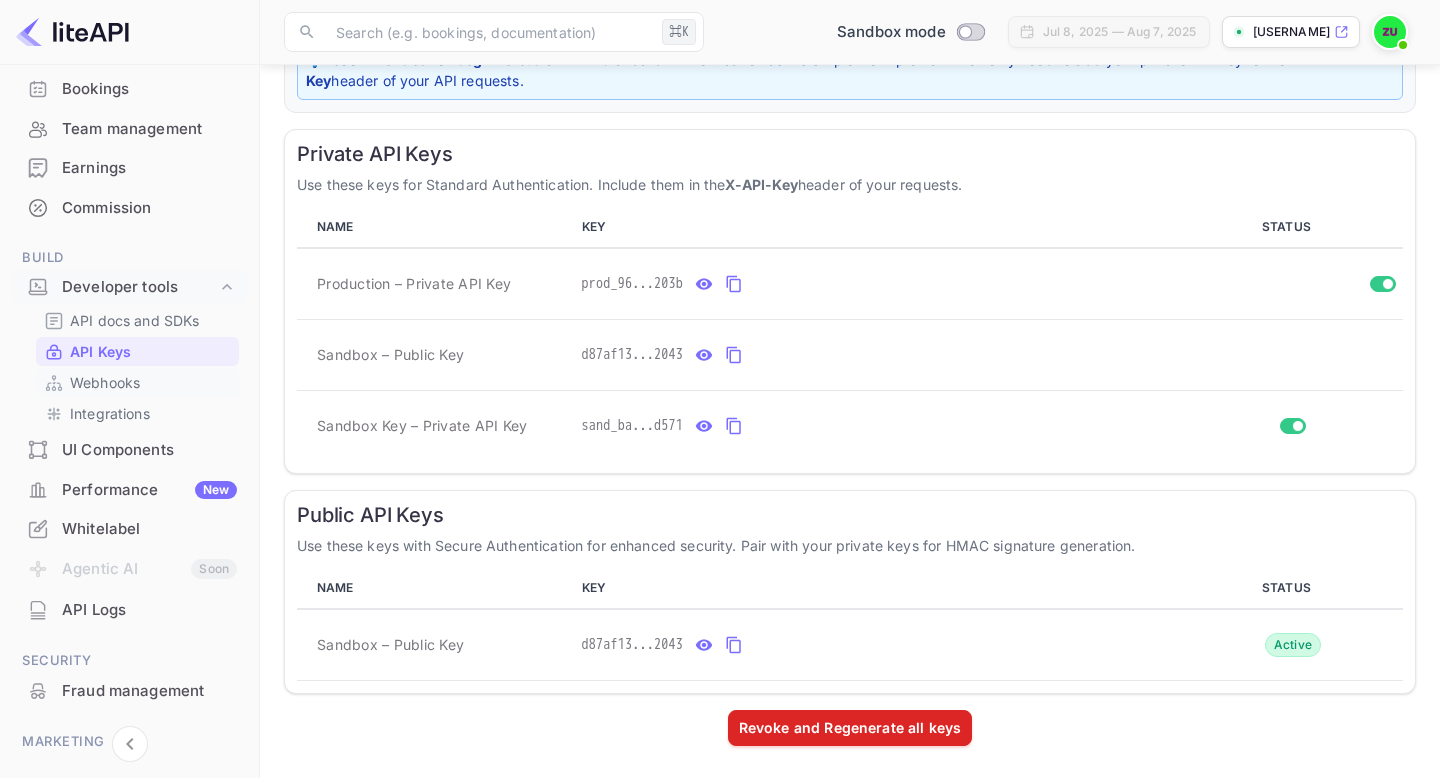 click on "Webhooks" at bounding box center (105, 382) 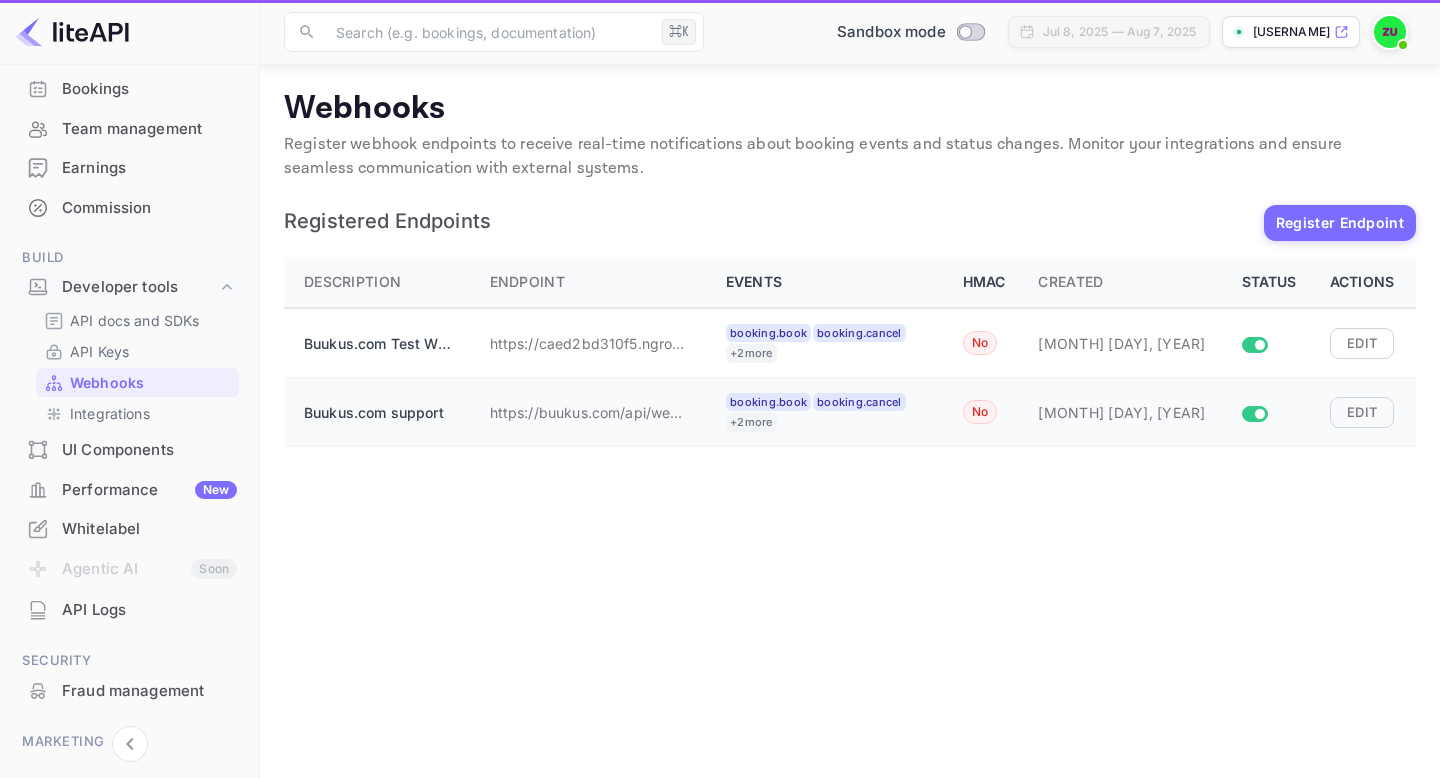 scroll, scrollTop: 0, scrollLeft: 0, axis: both 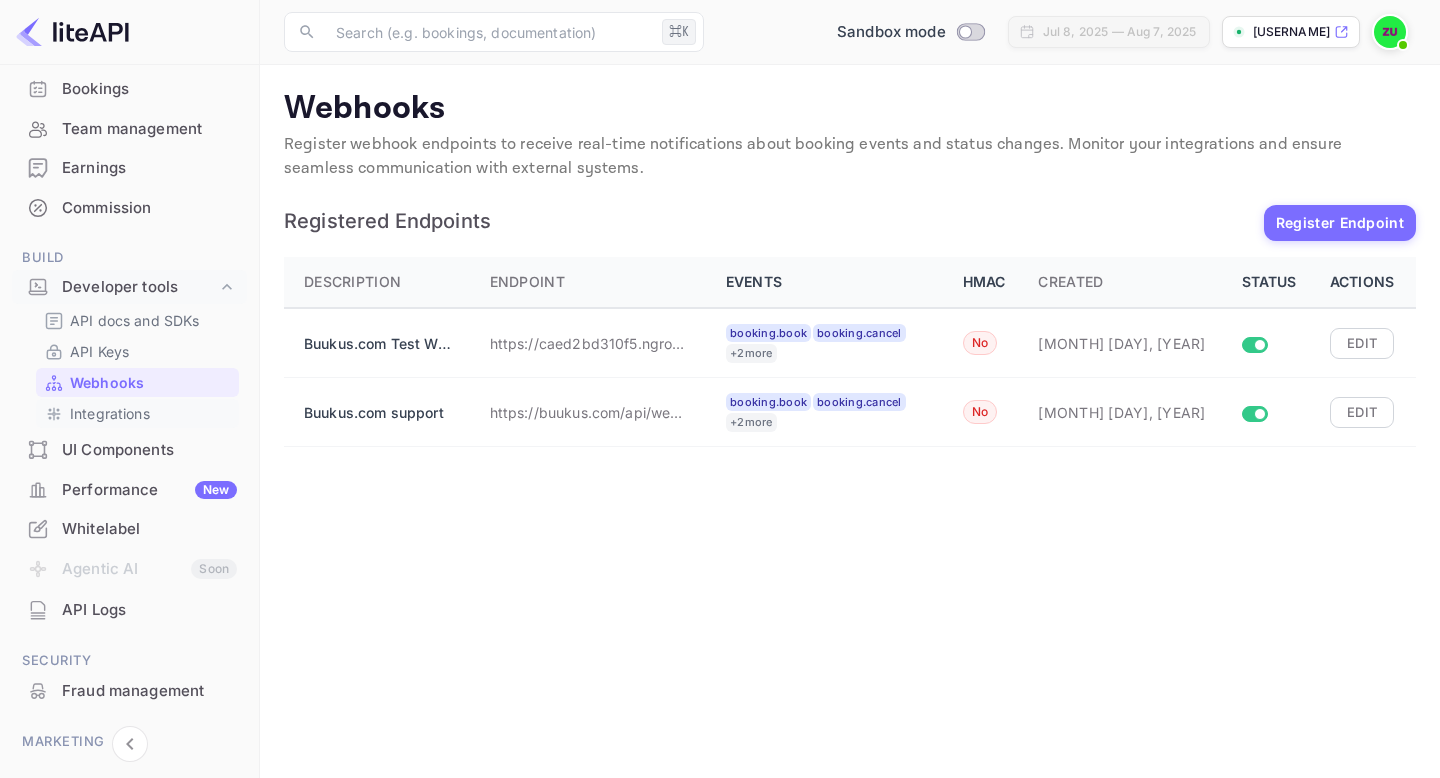 click on "Integrations" at bounding box center (137, 413) 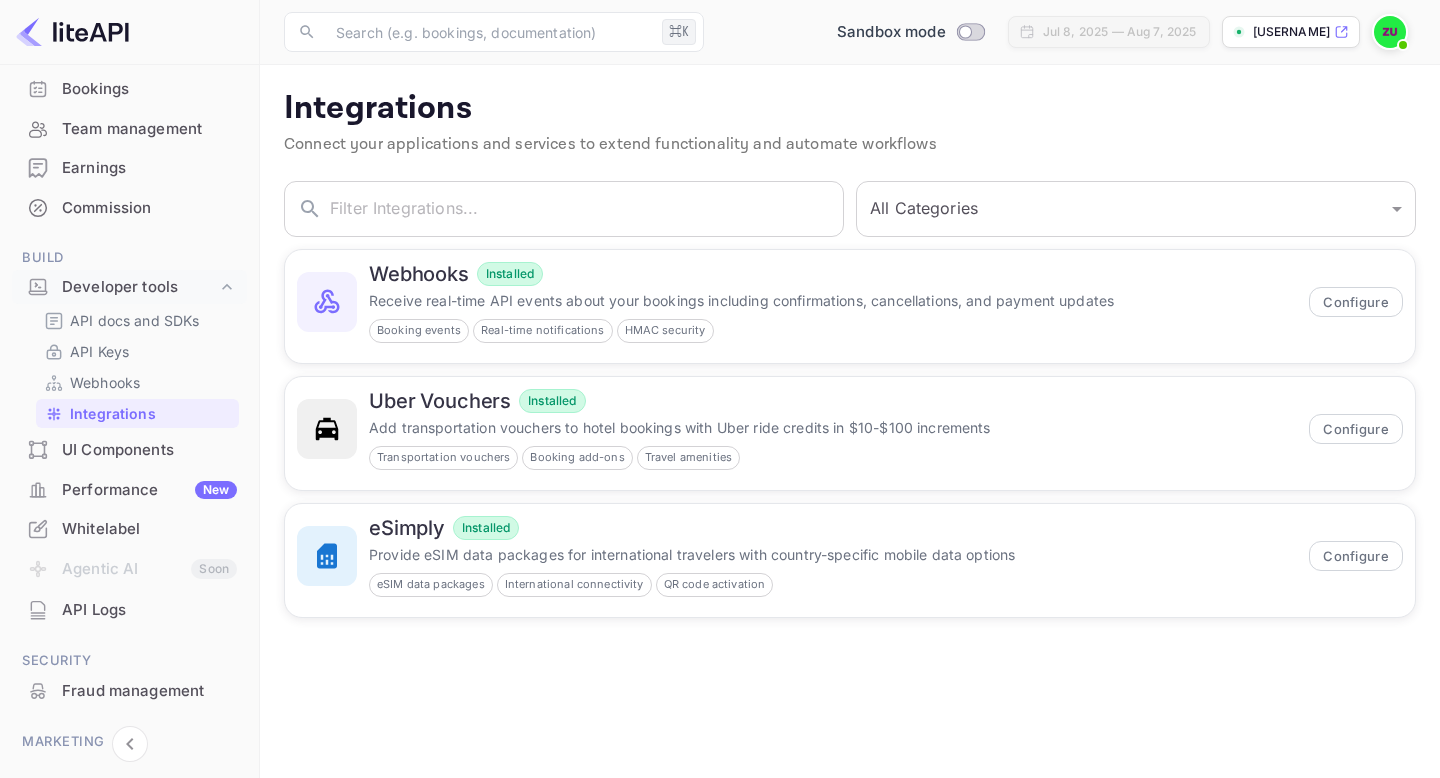 click on "Commission" at bounding box center [129, 208] 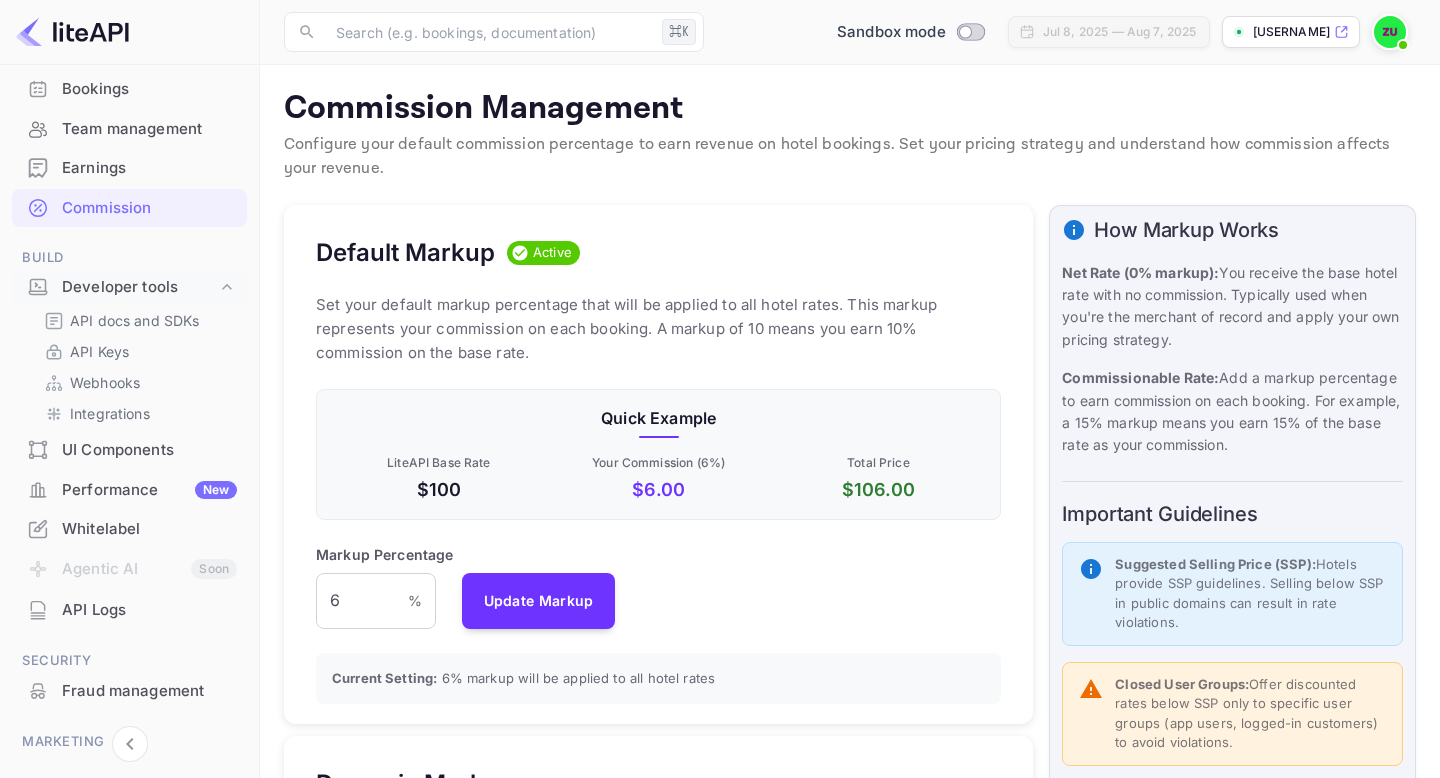 scroll, scrollTop: 1, scrollLeft: 0, axis: vertical 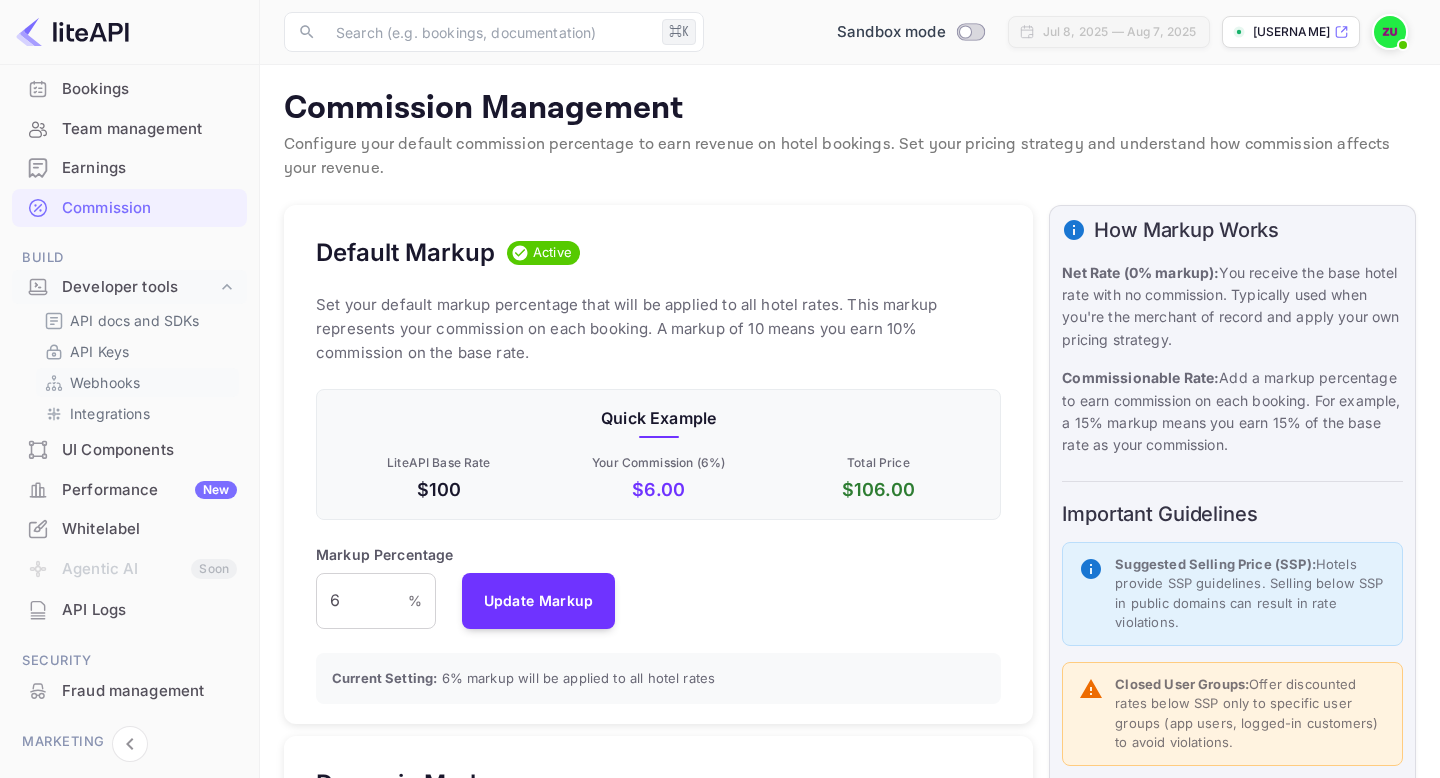 click on "Webhooks" at bounding box center [105, 382] 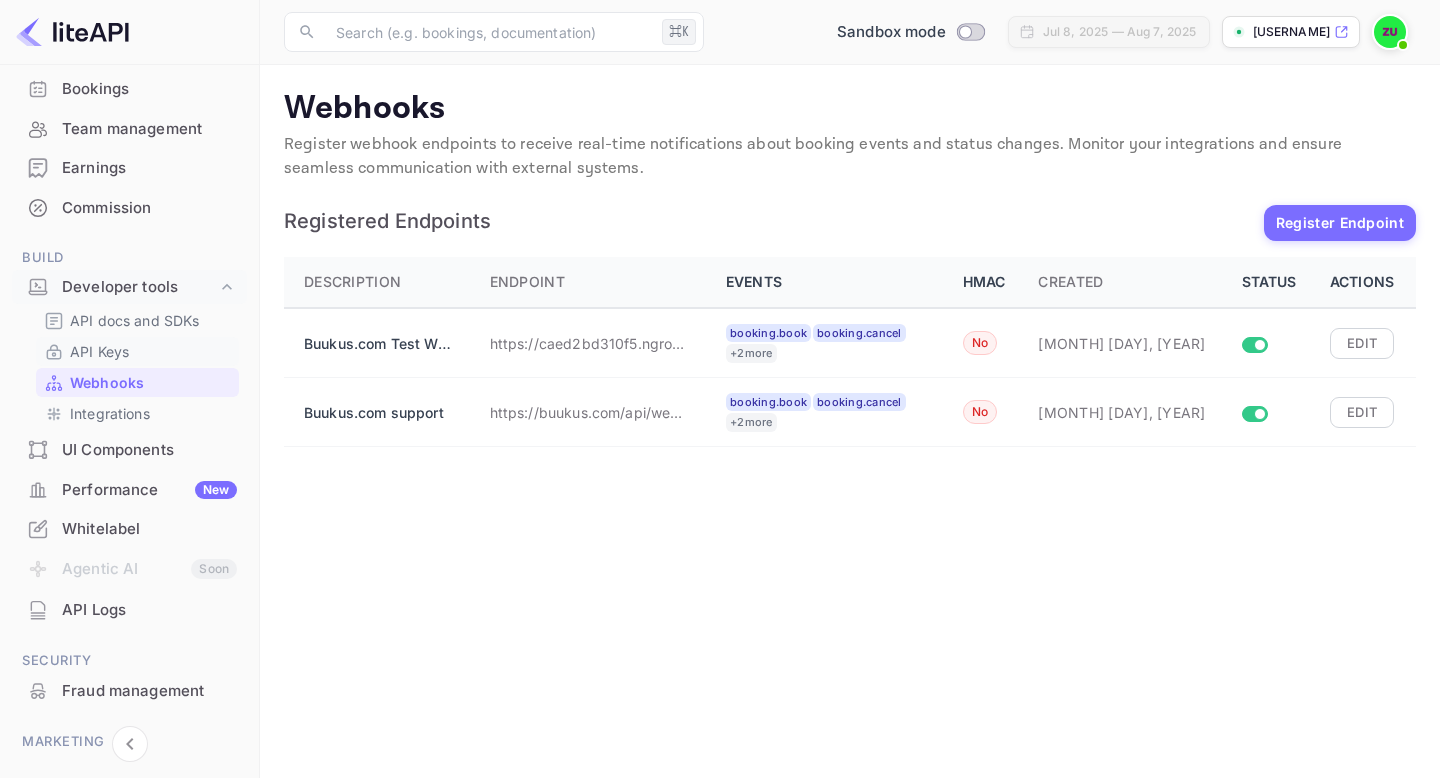 click on "API Keys" at bounding box center (99, 351) 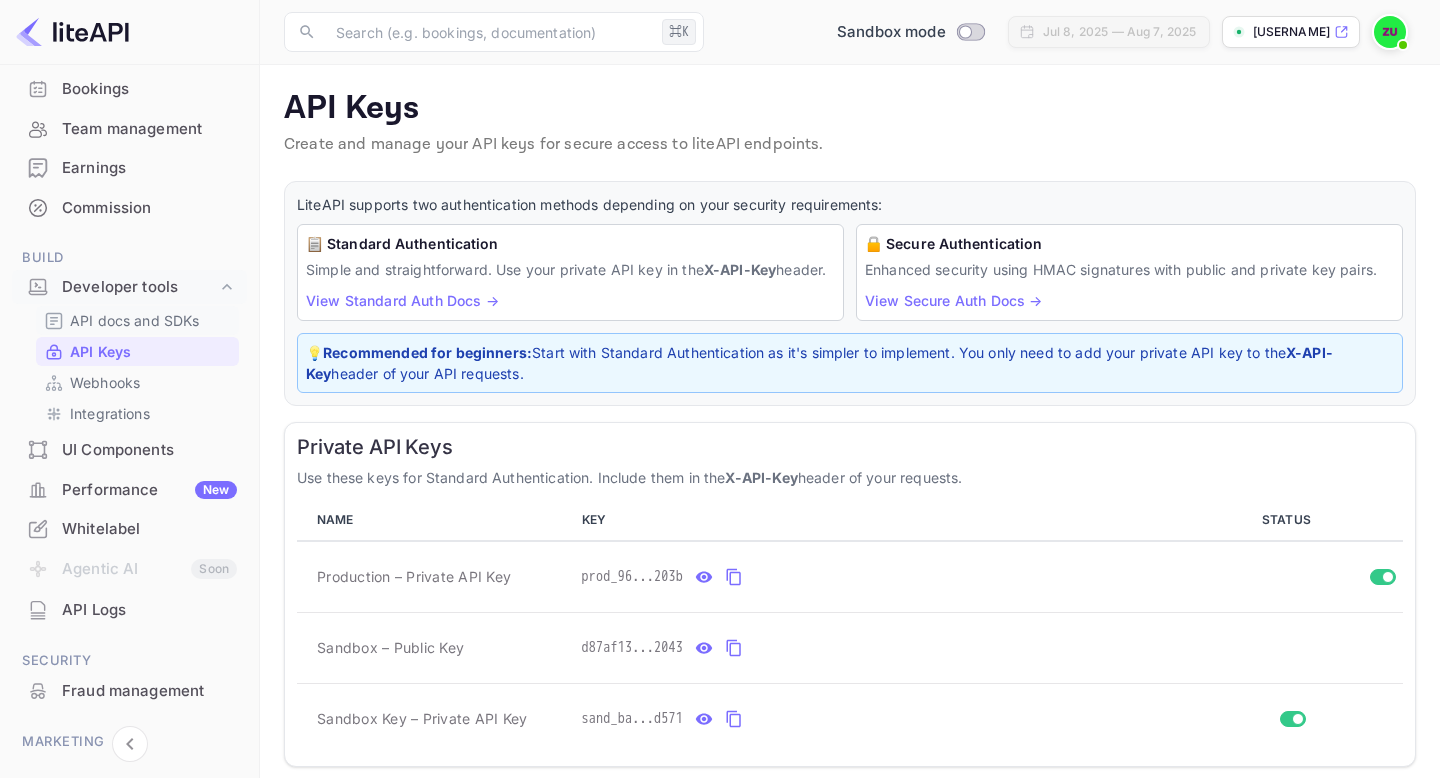 click on "API docs and SDKs" at bounding box center (135, 320) 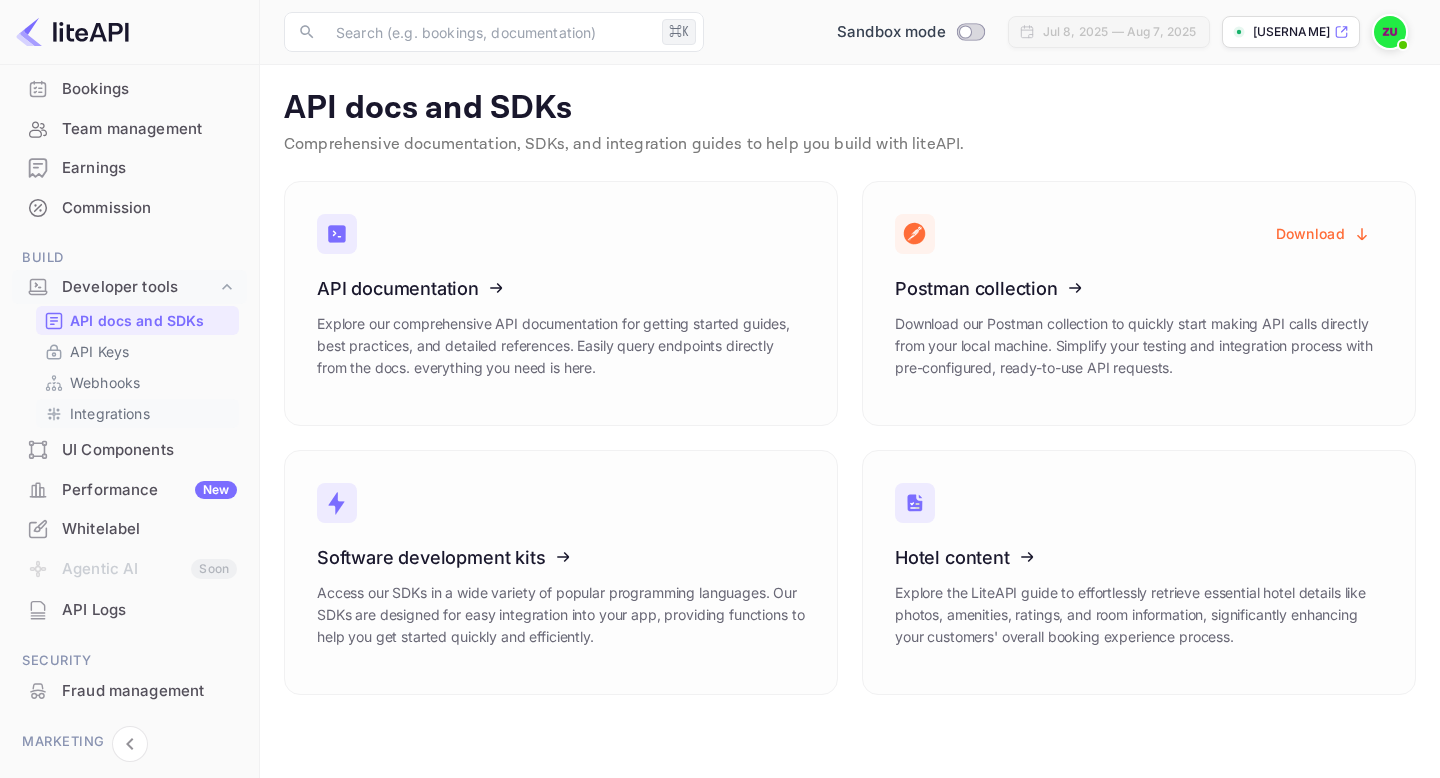 click on "Integrations" at bounding box center [137, 413] 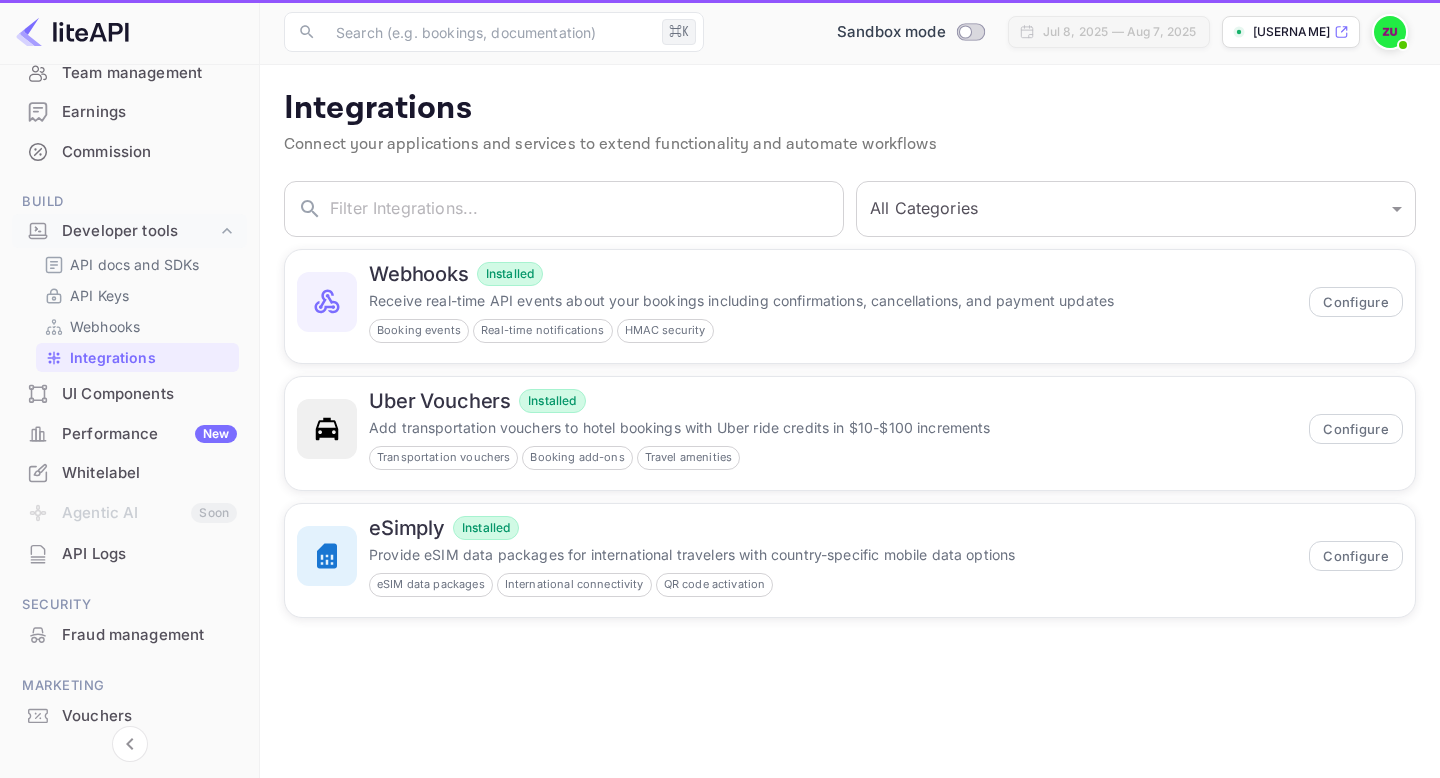 scroll, scrollTop: 270, scrollLeft: 0, axis: vertical 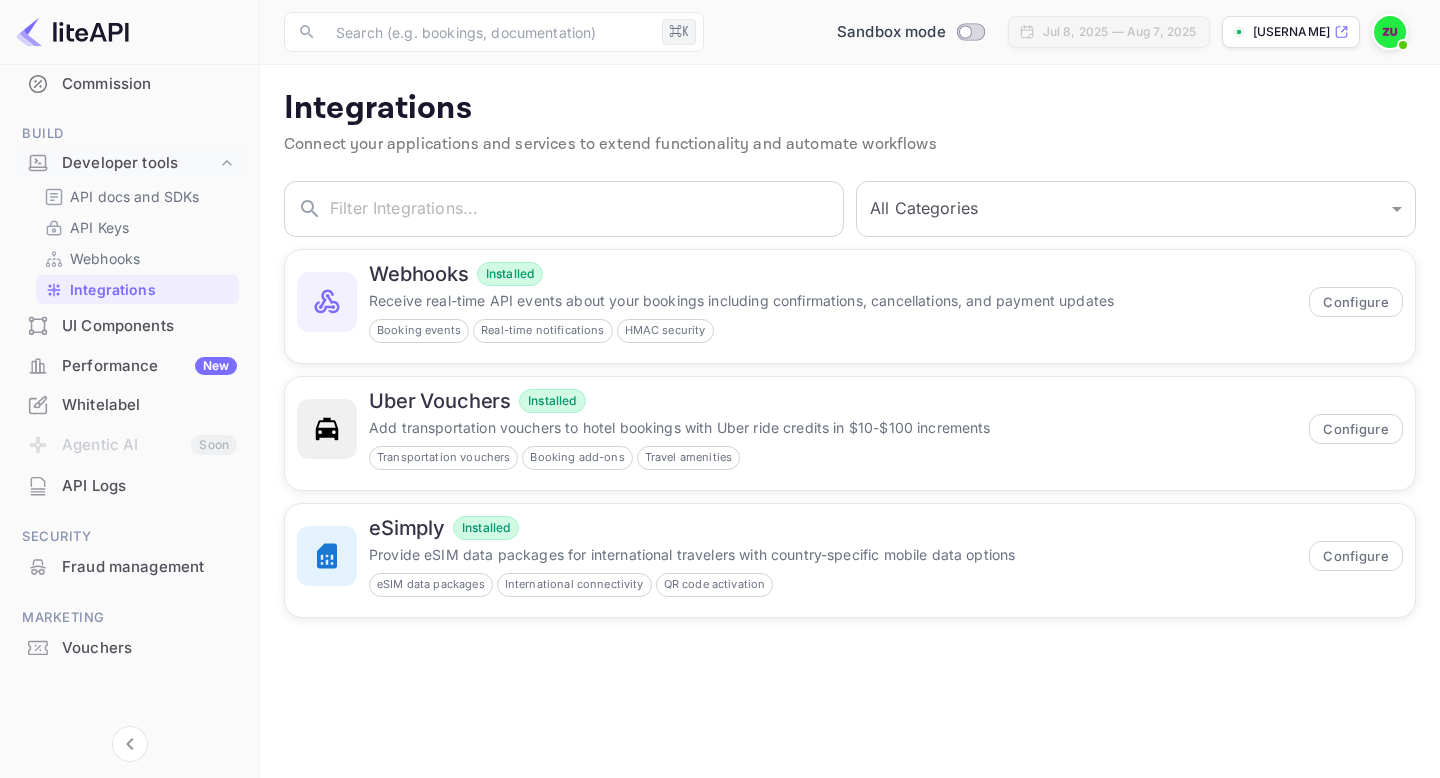 click on "Commission" at bounding box center (149, 84) 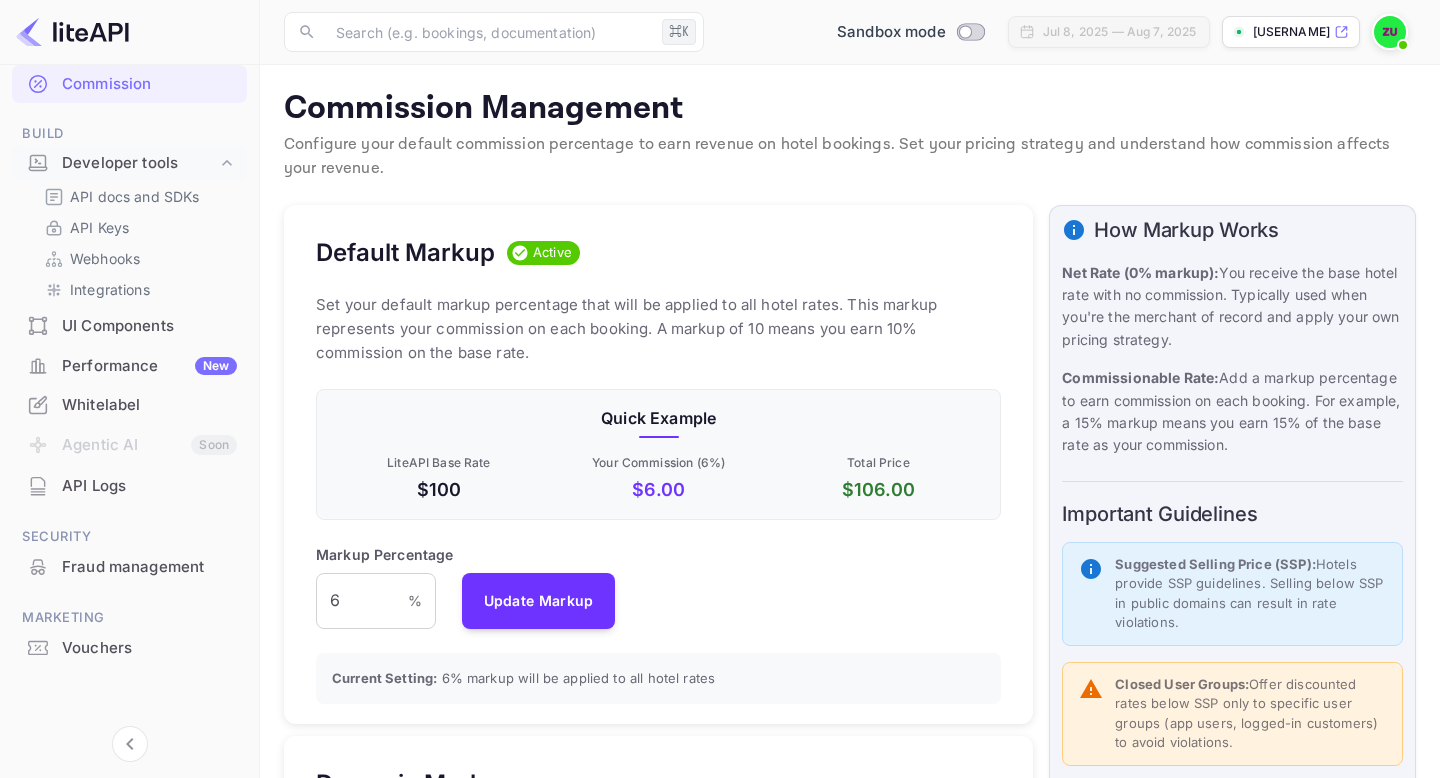 scroll, scrollTop: 1, scrollLeft: 0, axis: vertical 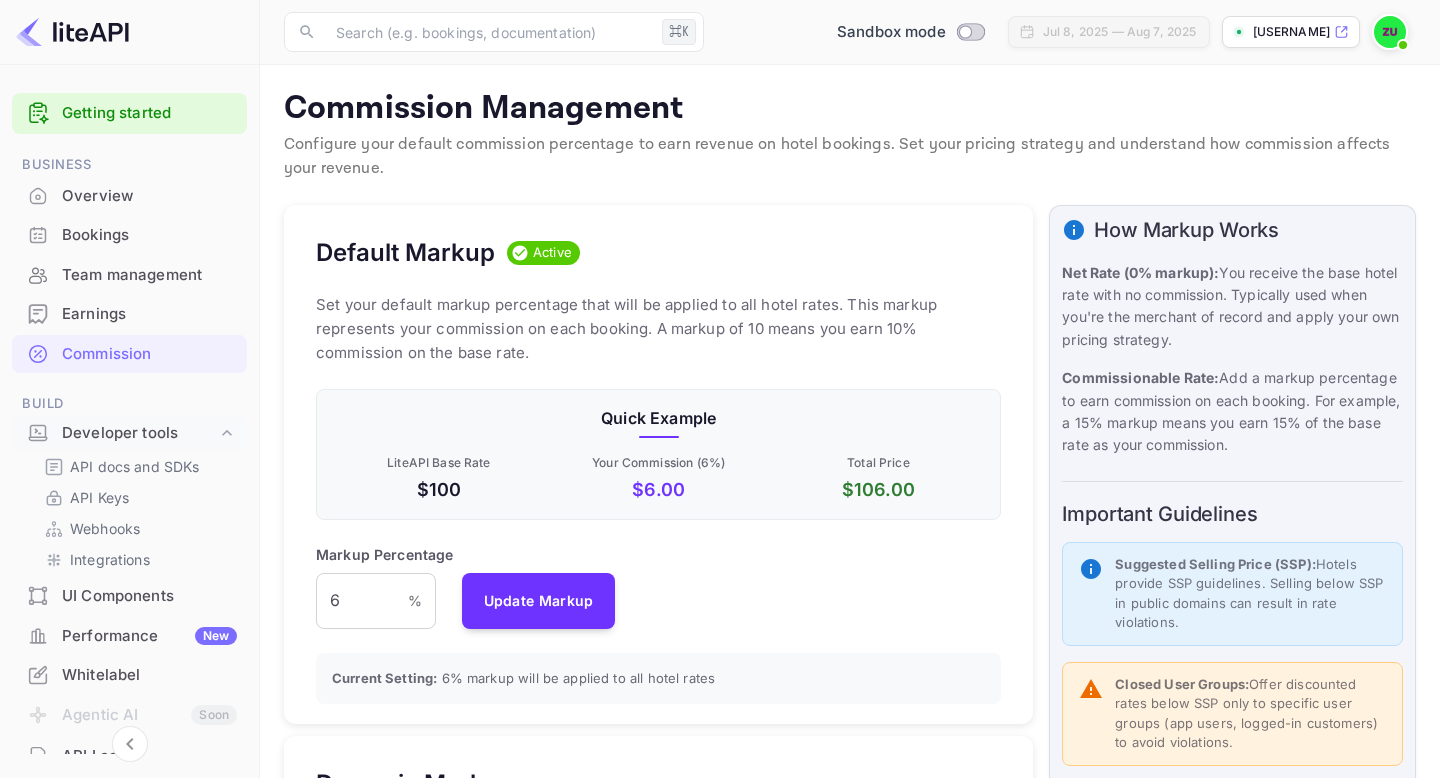 click on "Earnings" at bounding box center [149, 314] 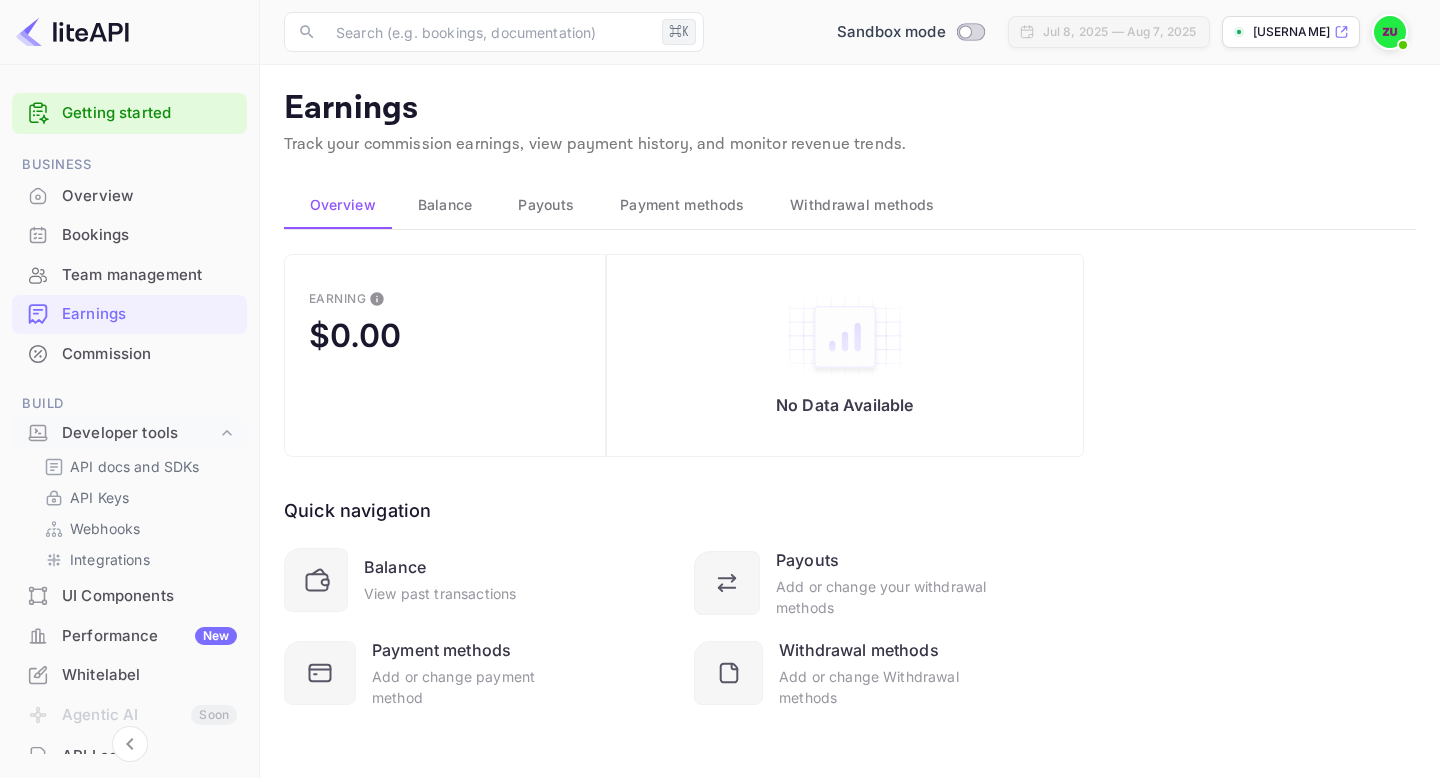 scroll, scrollTop: 3, scrollLeft: 0, axis: vertical 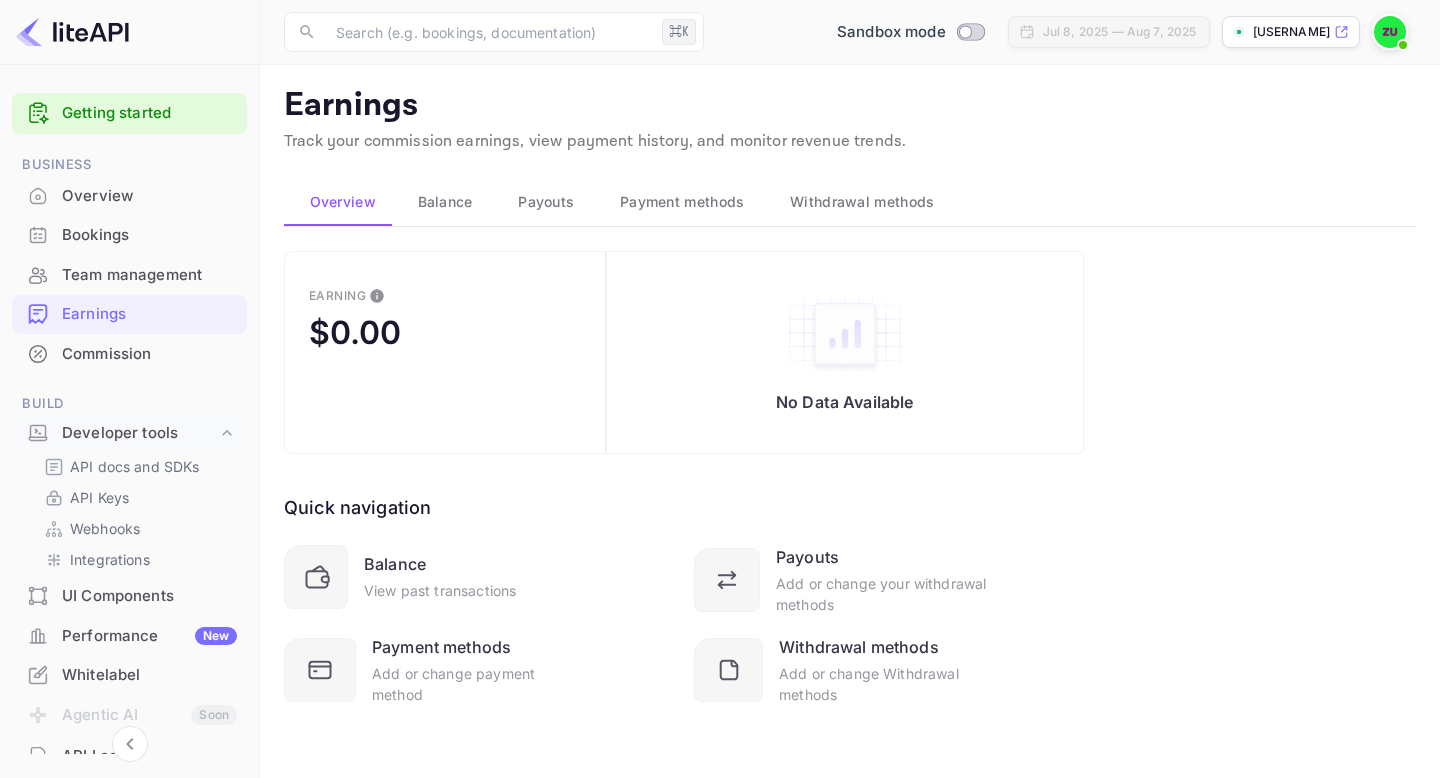 click on "Team management" at bounding box center (129, 275) 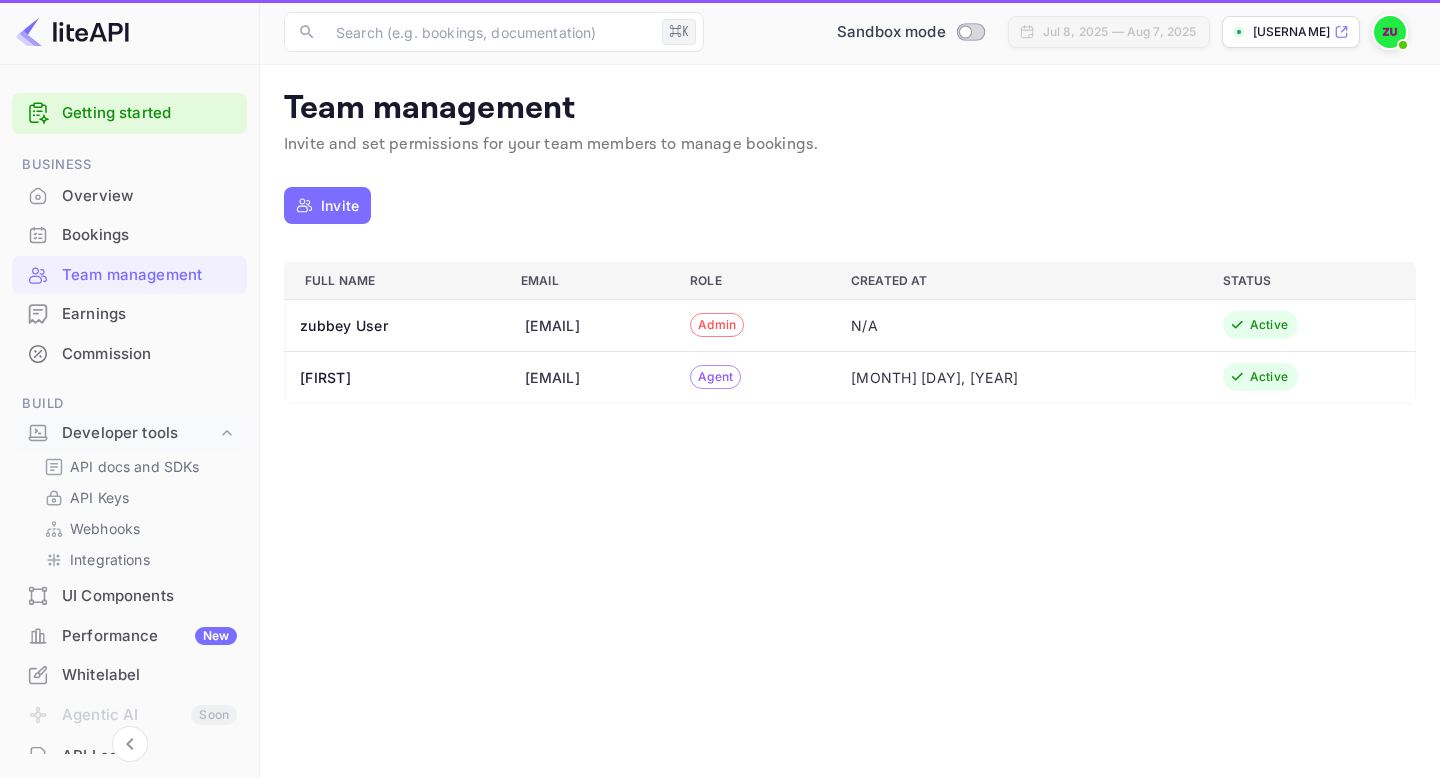 scroll, scrollTop: 0, scrollLeft: 0, axis: both 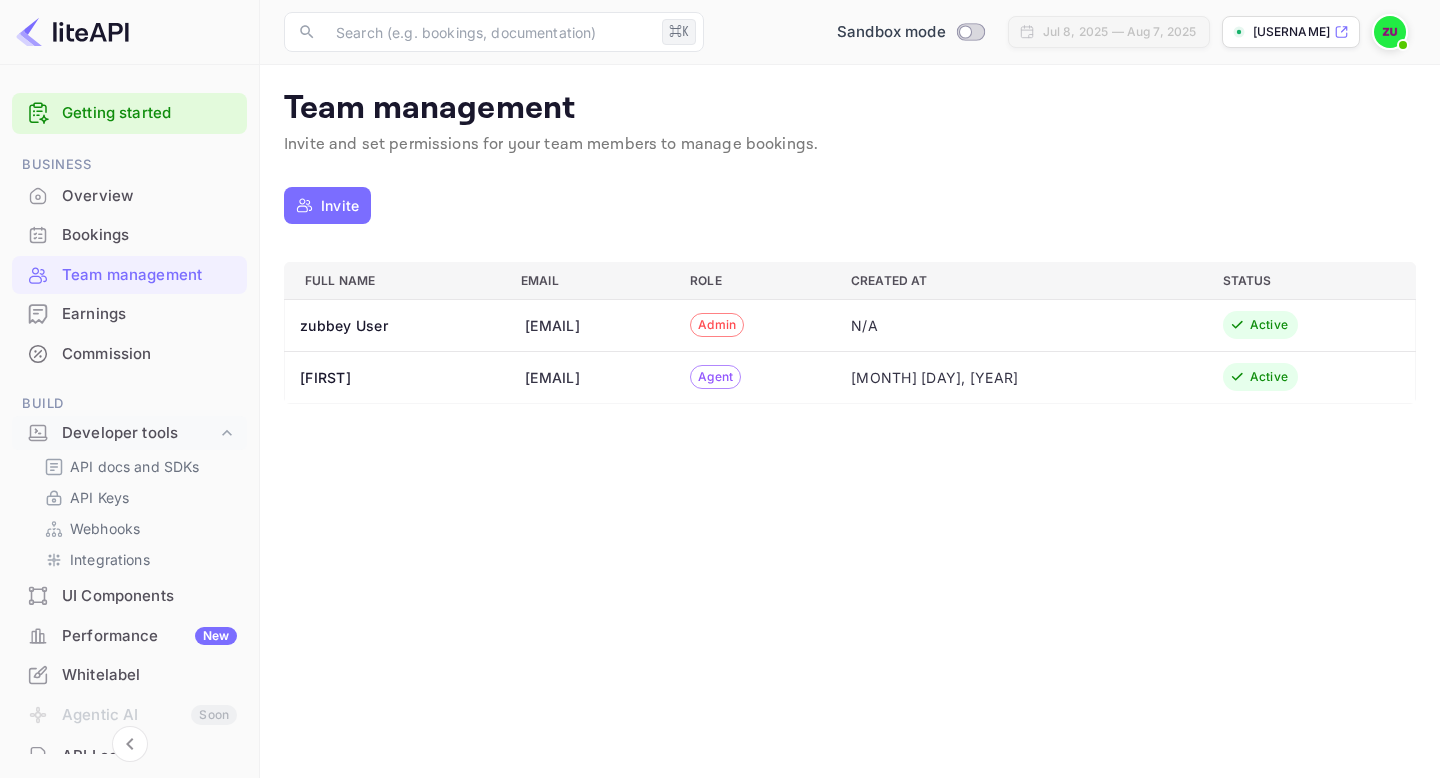 click on "Bookings" at bounding box center [129, 235] 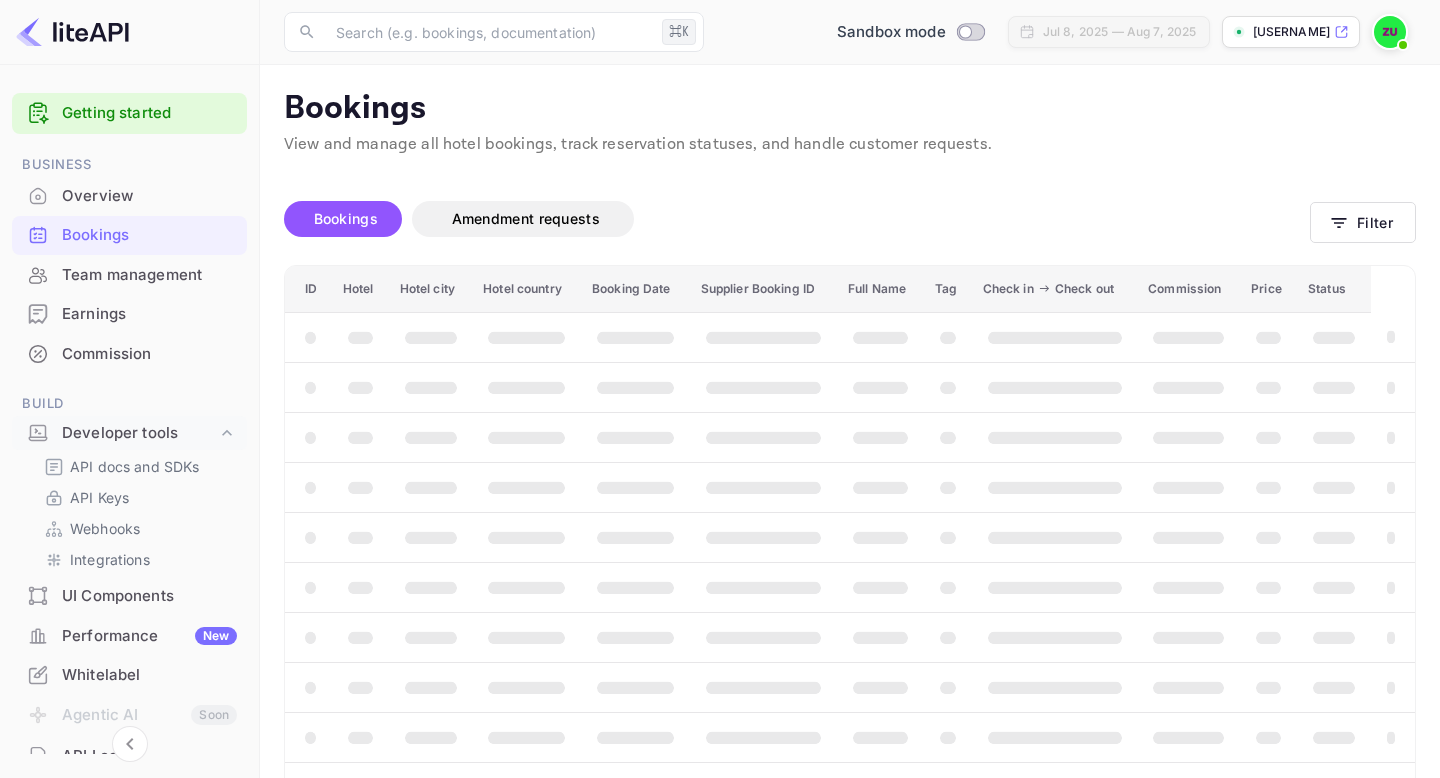 click on "Overview" at bounding box center (149, 196) 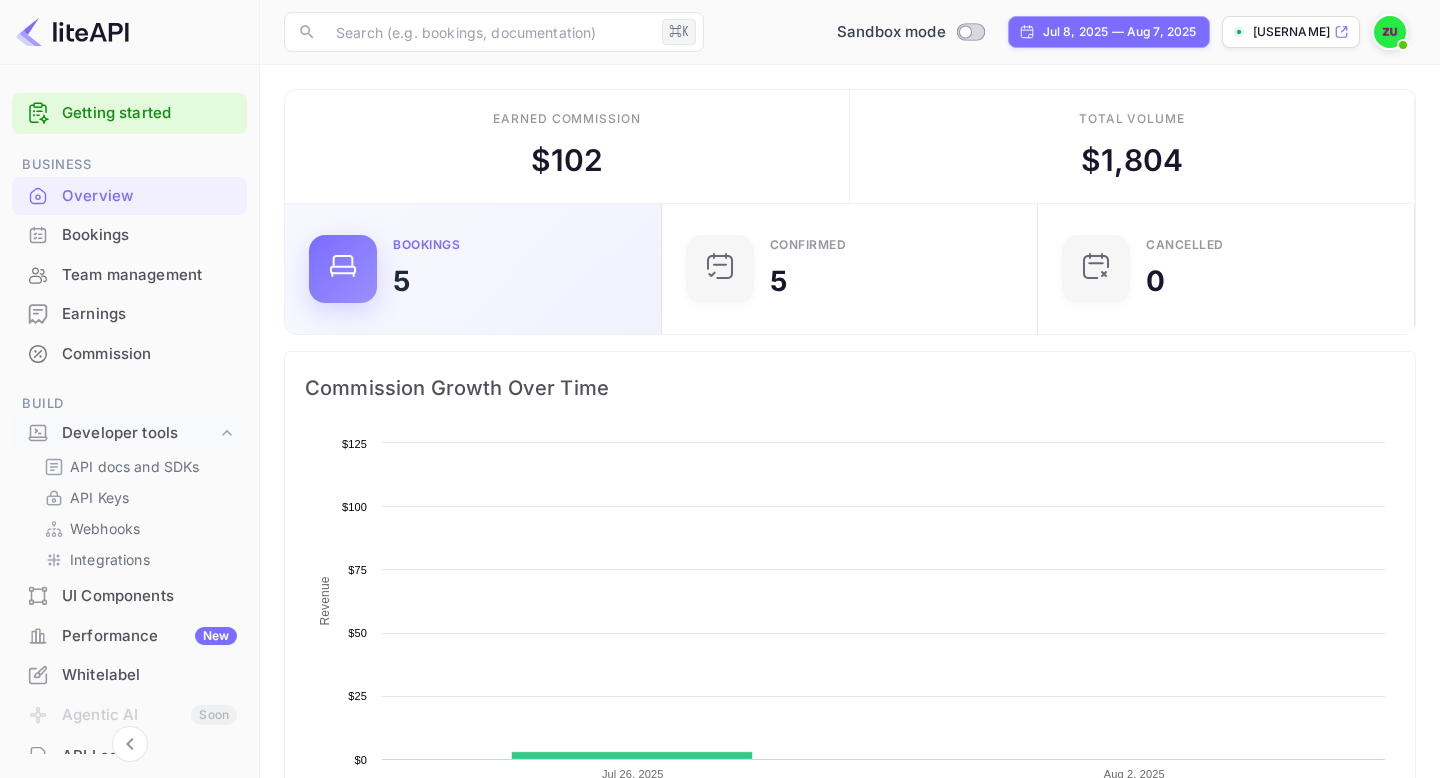 scroll, scrollTop: 1, scrollLeft: 1, axis: both 